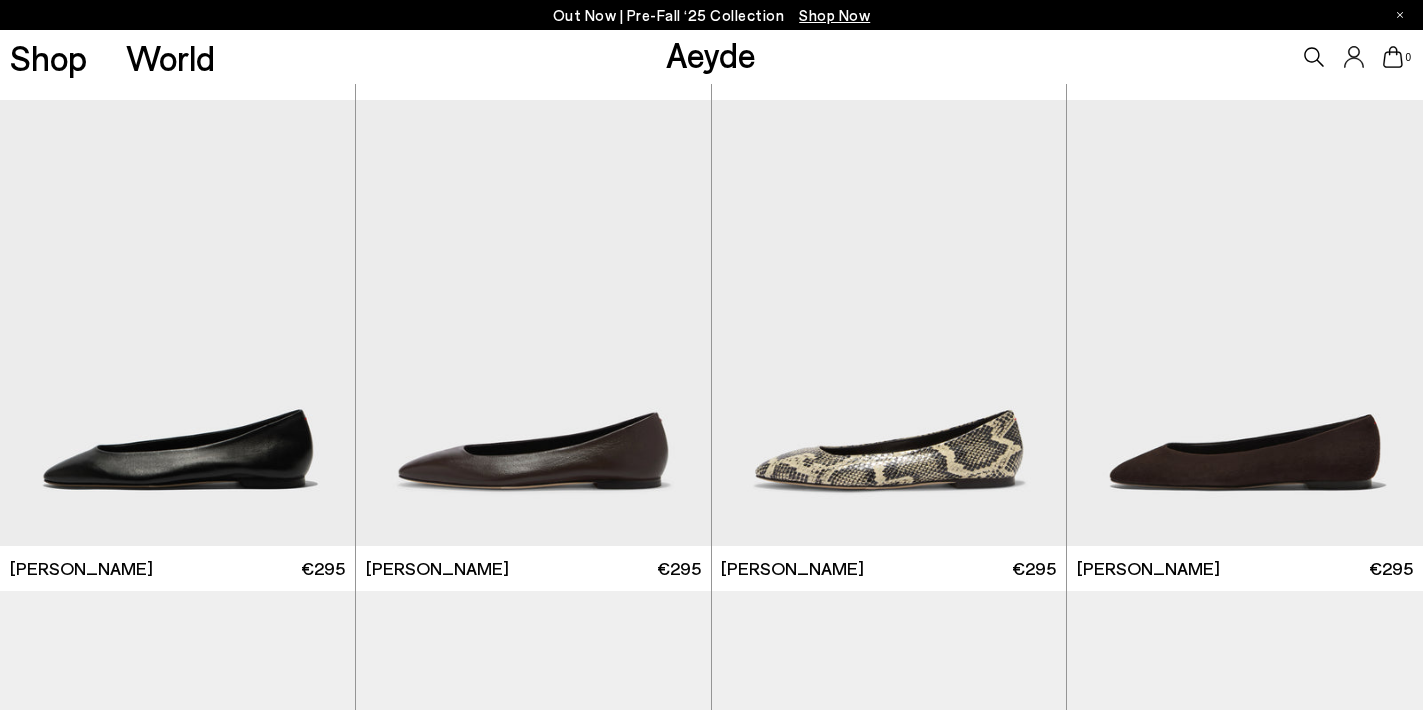 scroll, scrollTop: 474, scrollLeft: 0, axis: vertical 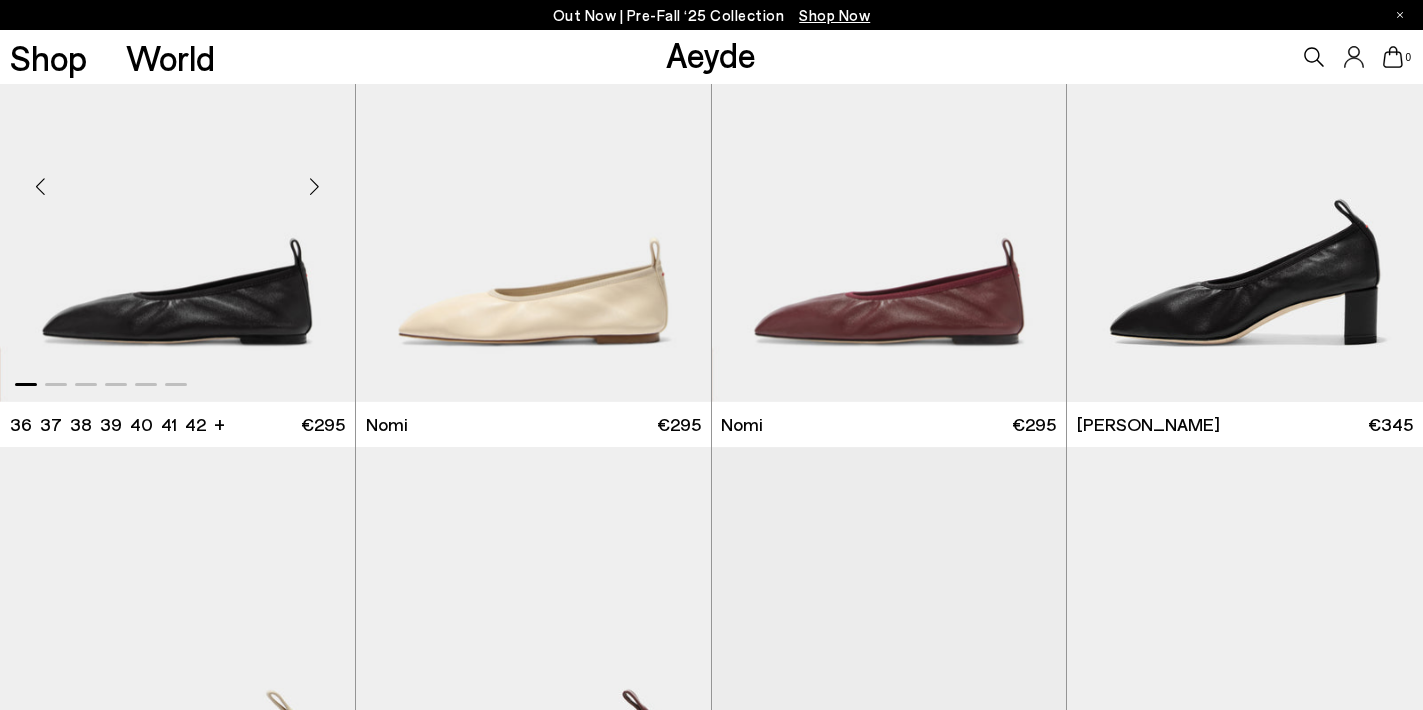 click at bounding box center [177, 178] 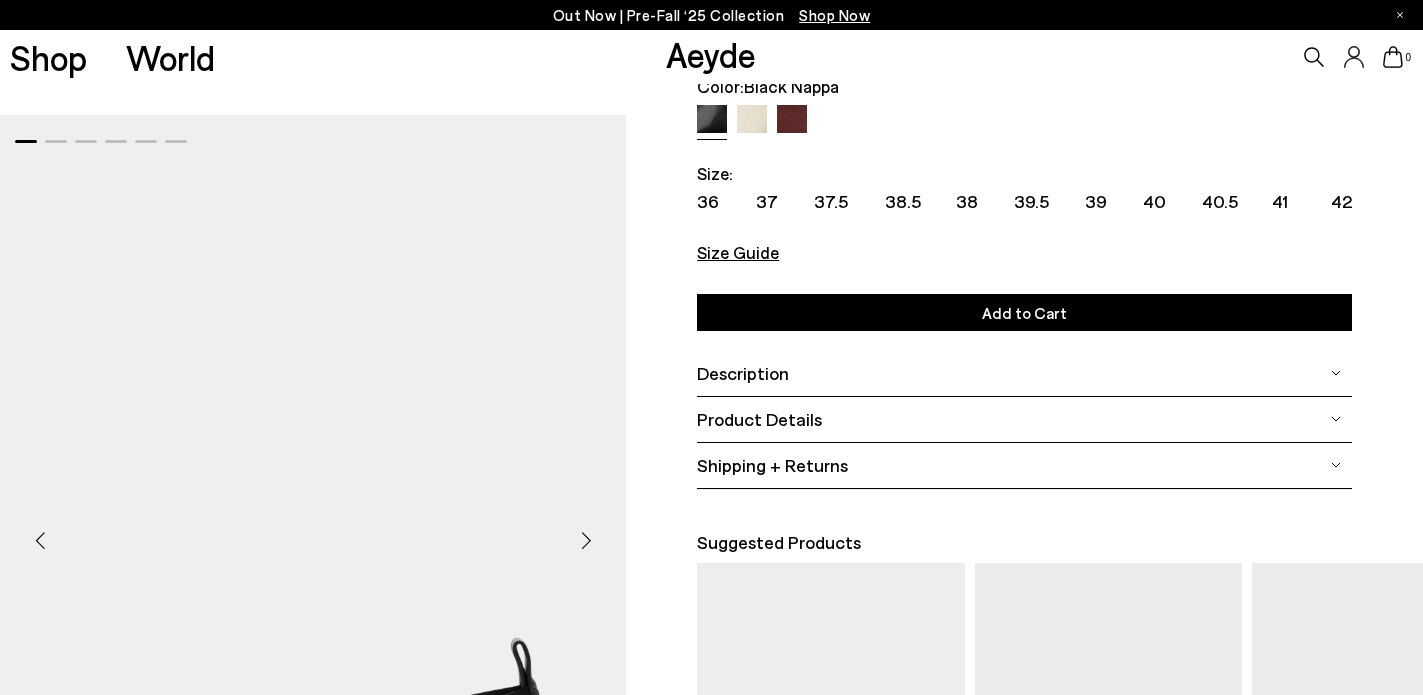 scroll, scrollTop: 456, scrollLeft: 0, axis: vertical 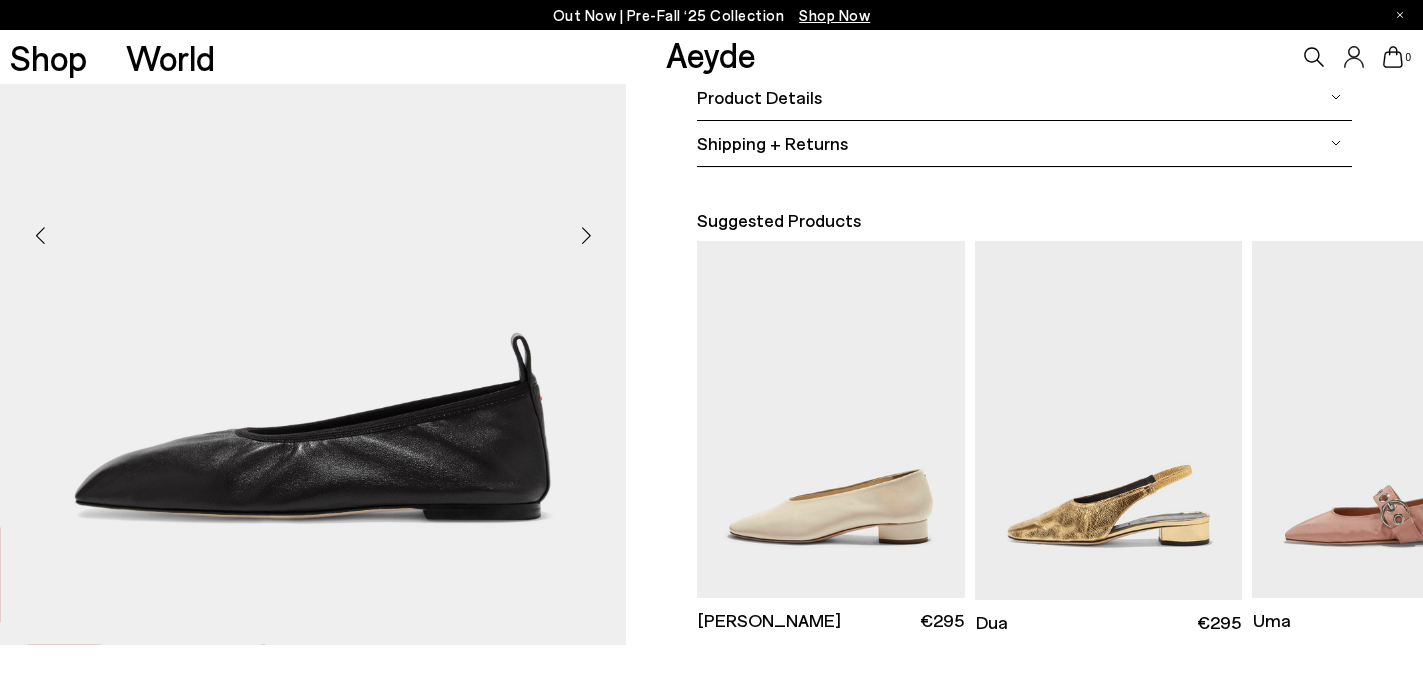 click at bounding box center (313, 227) 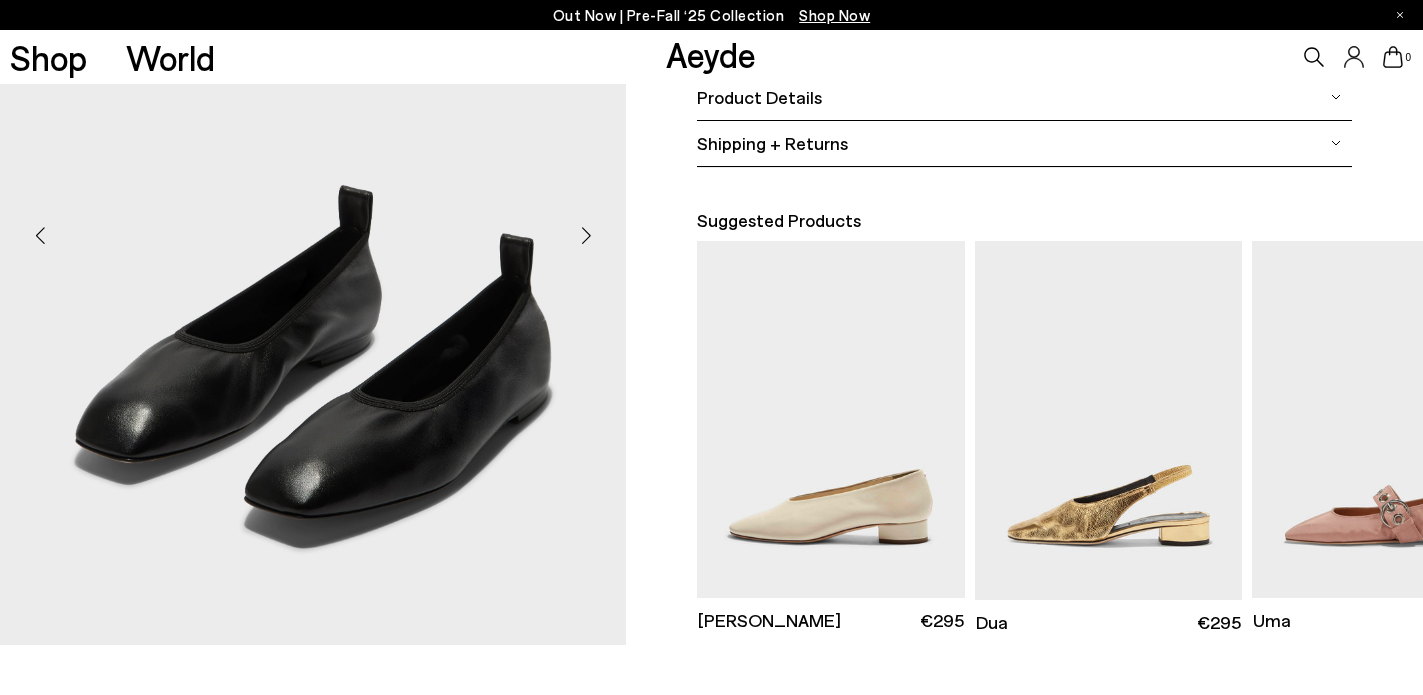 click at bounding box center [586, 235] 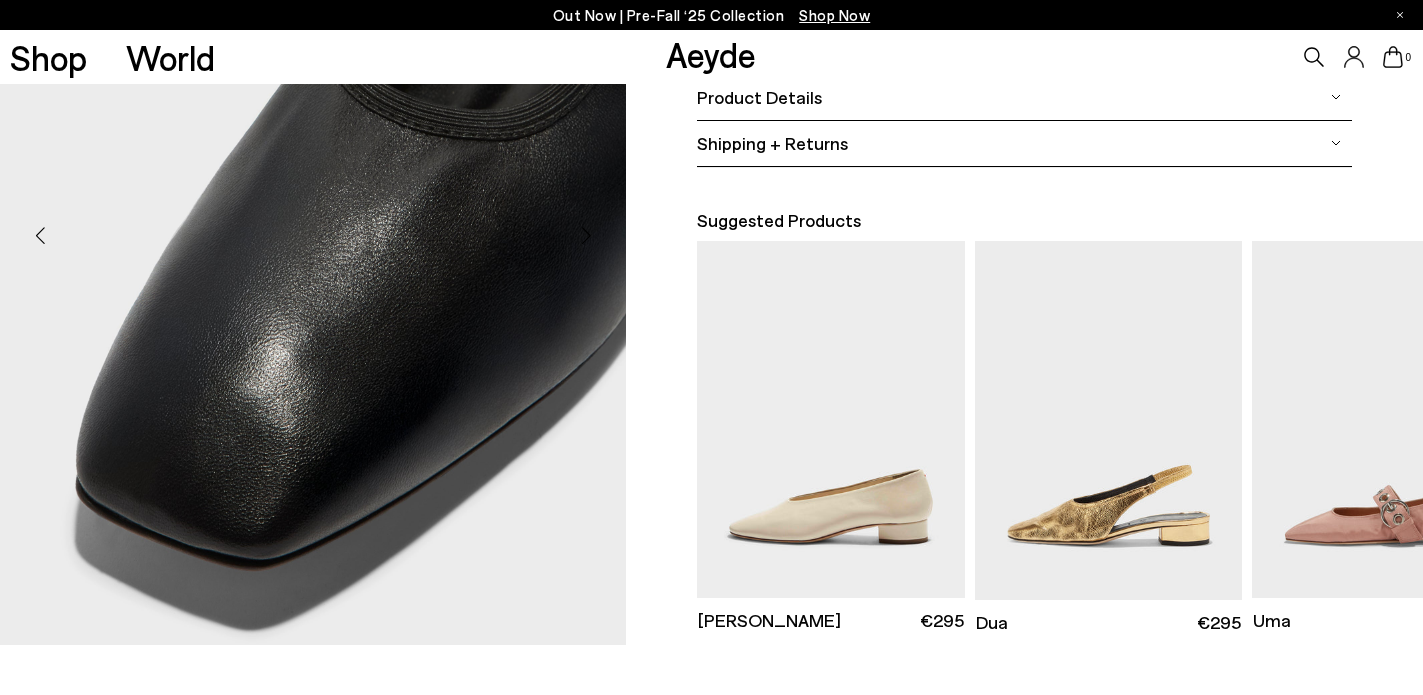 click at bounding box center [586, 235] 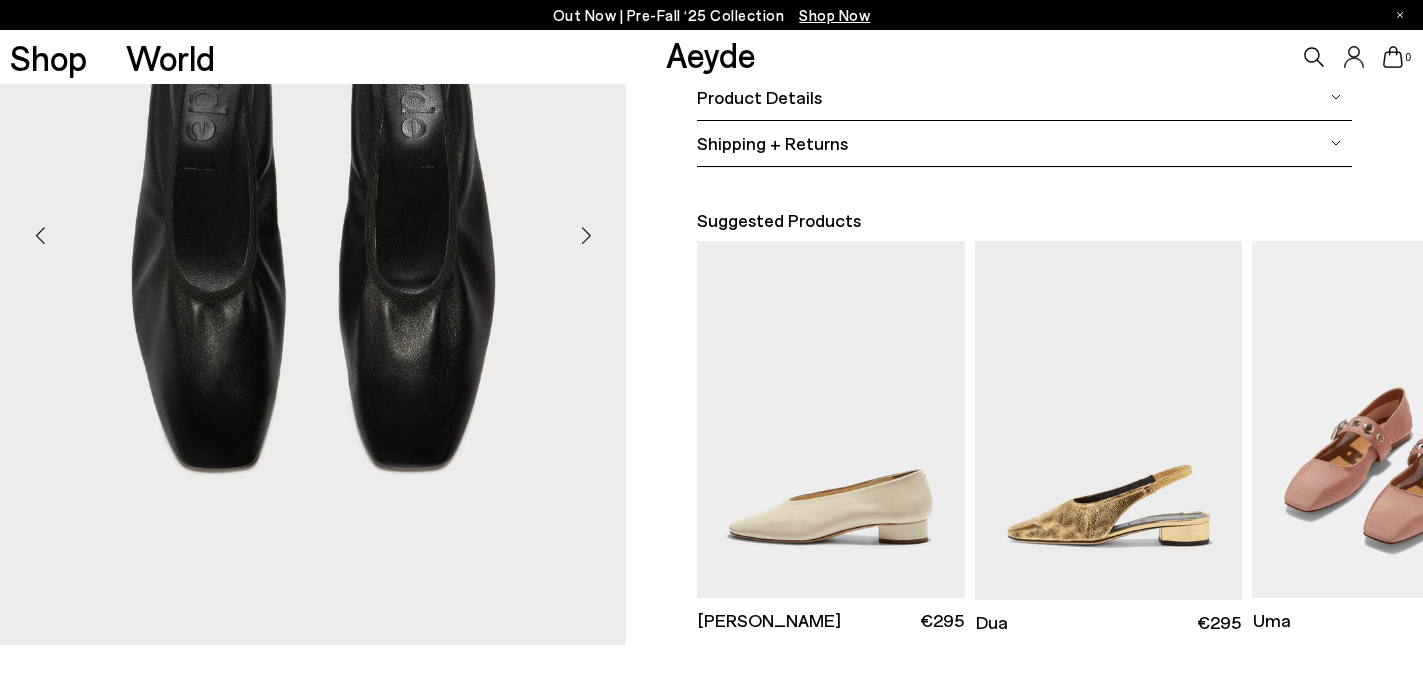 click at bounding box center (1386, 419) 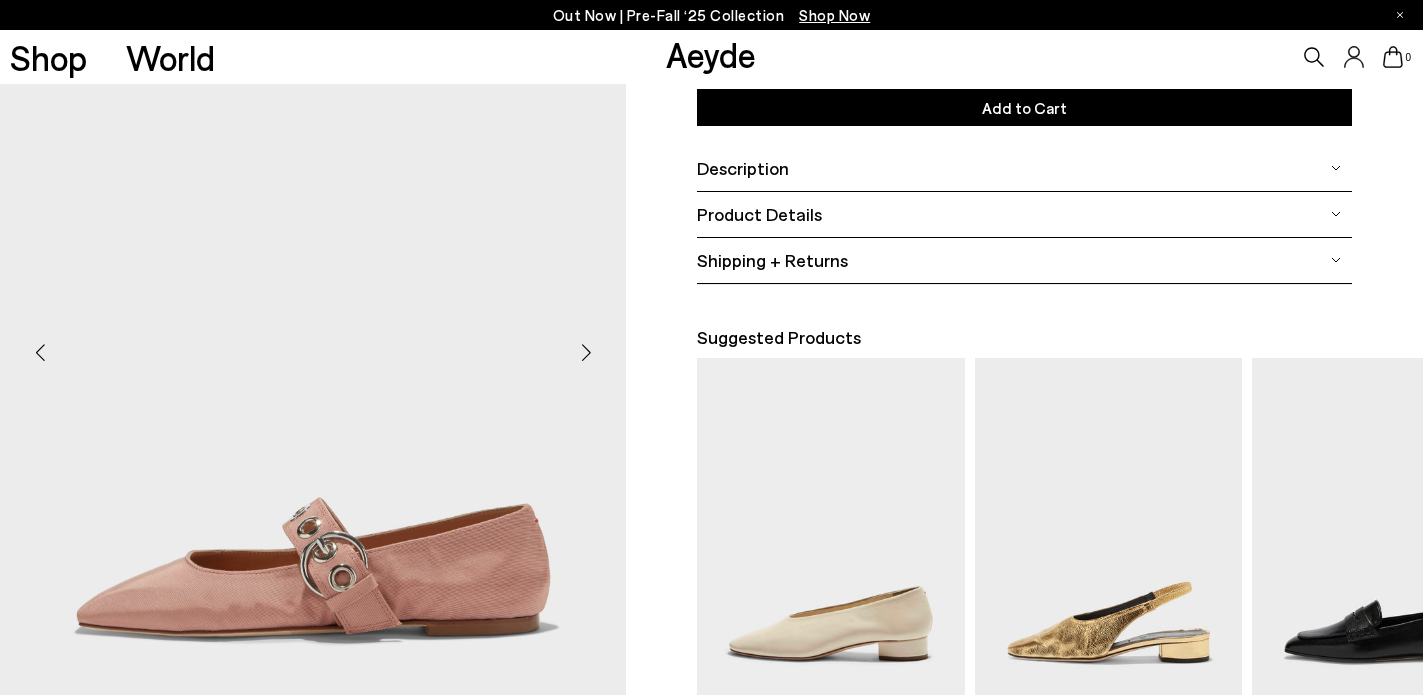 scroll, scrollTop: 22, scrollLeft: 0, axis: vertical 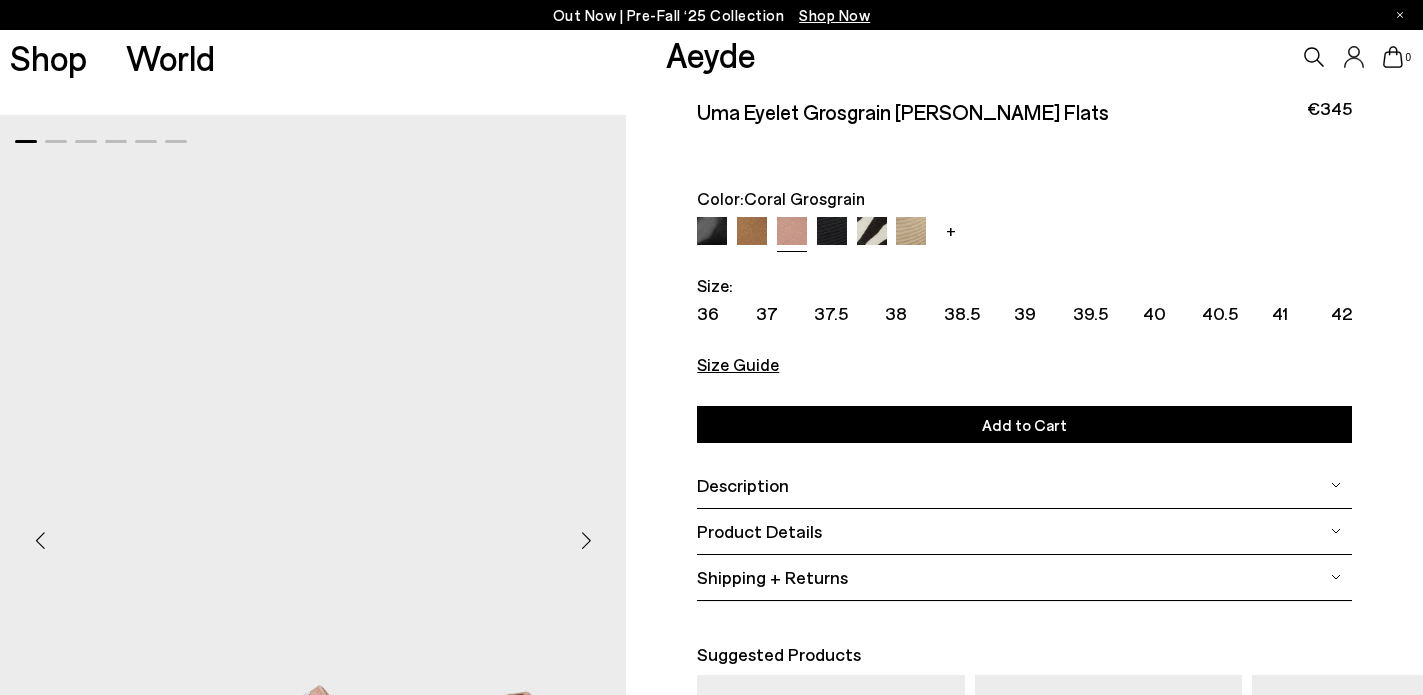 click on "+" at bounding box center (1024, 233) 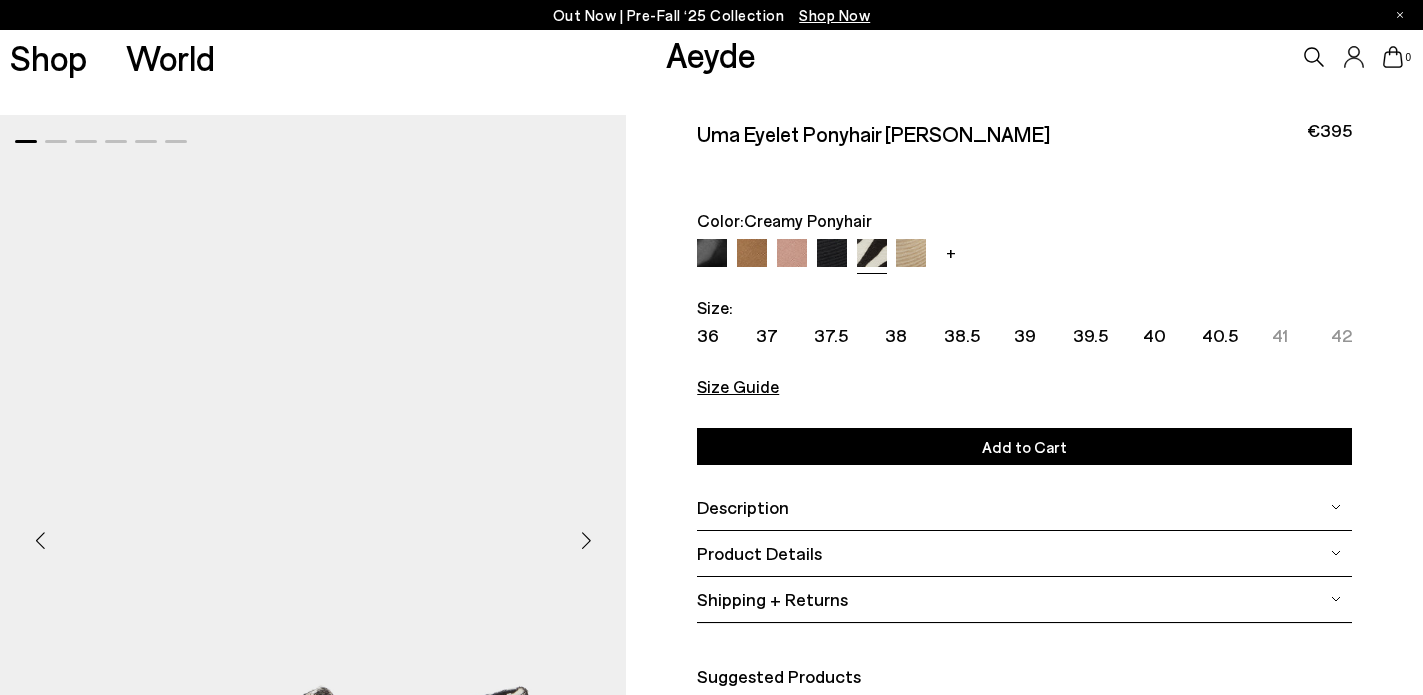 scroll, scrollTop: 0, scrollLeft: 0, axis: both 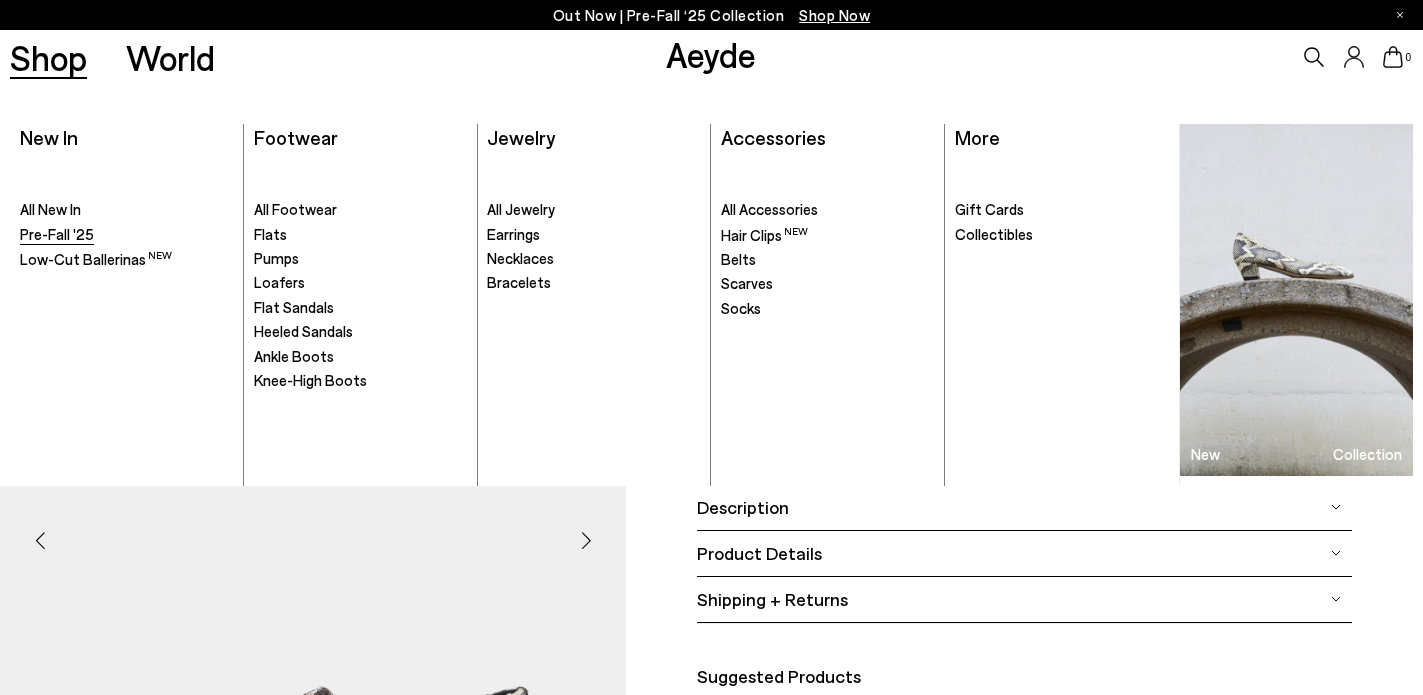 click on "Pre-Fall '25" at bounding box center [57, 234] 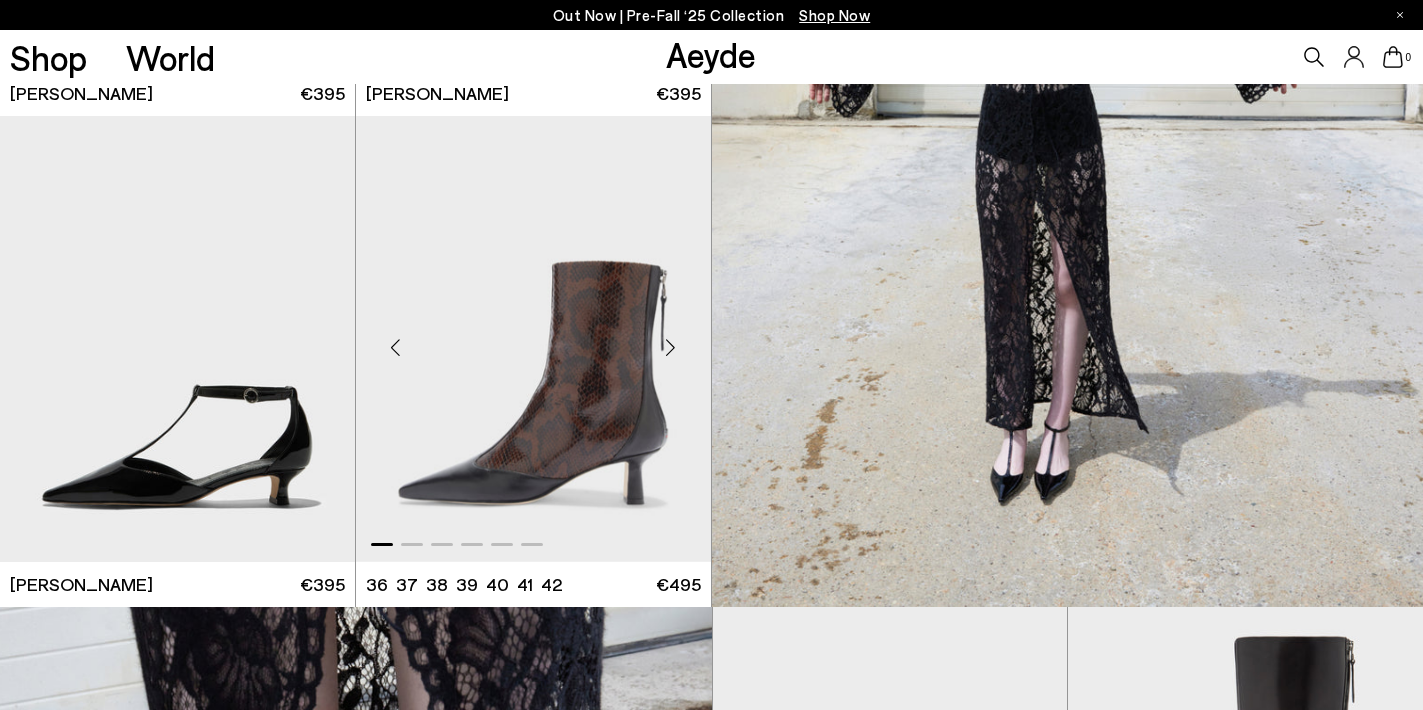 scroll, scrollTop: 2916, scrollLeft: 0, axis: vertical 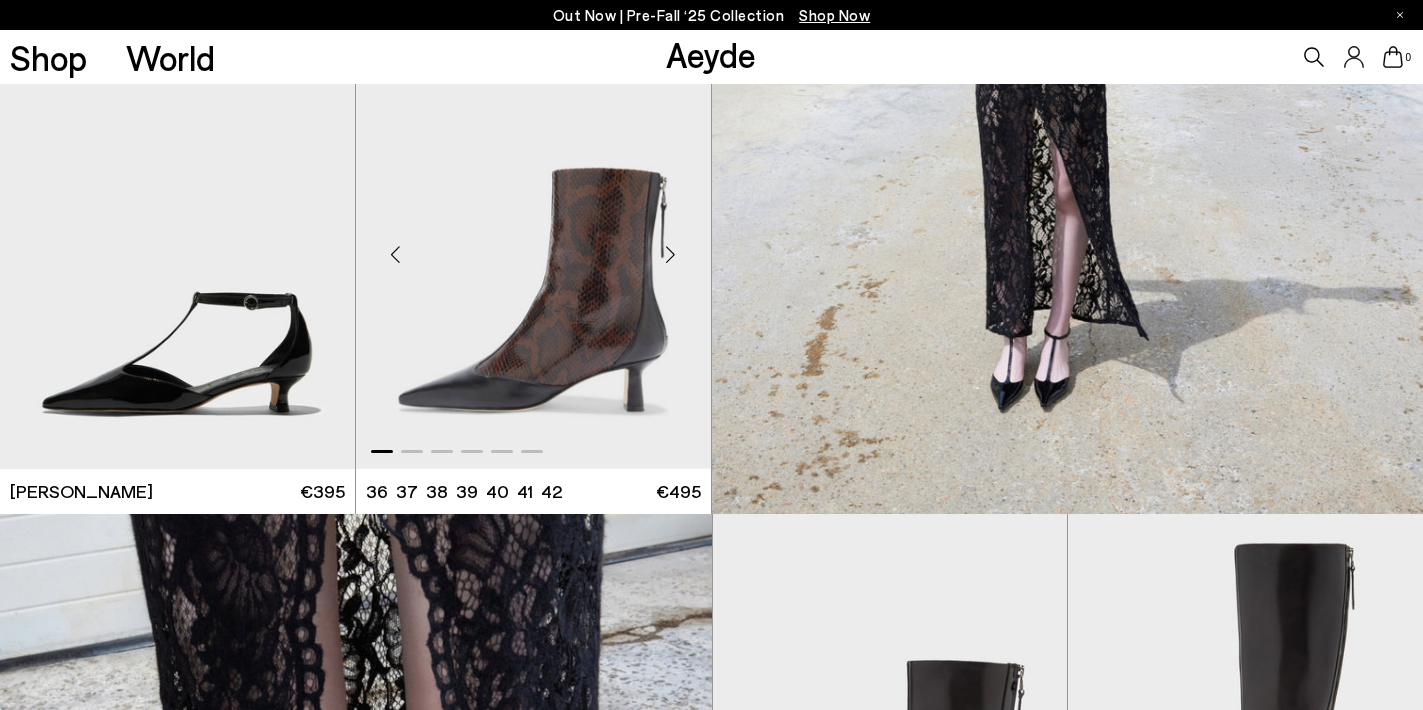 click at bounding box center [533, 246] 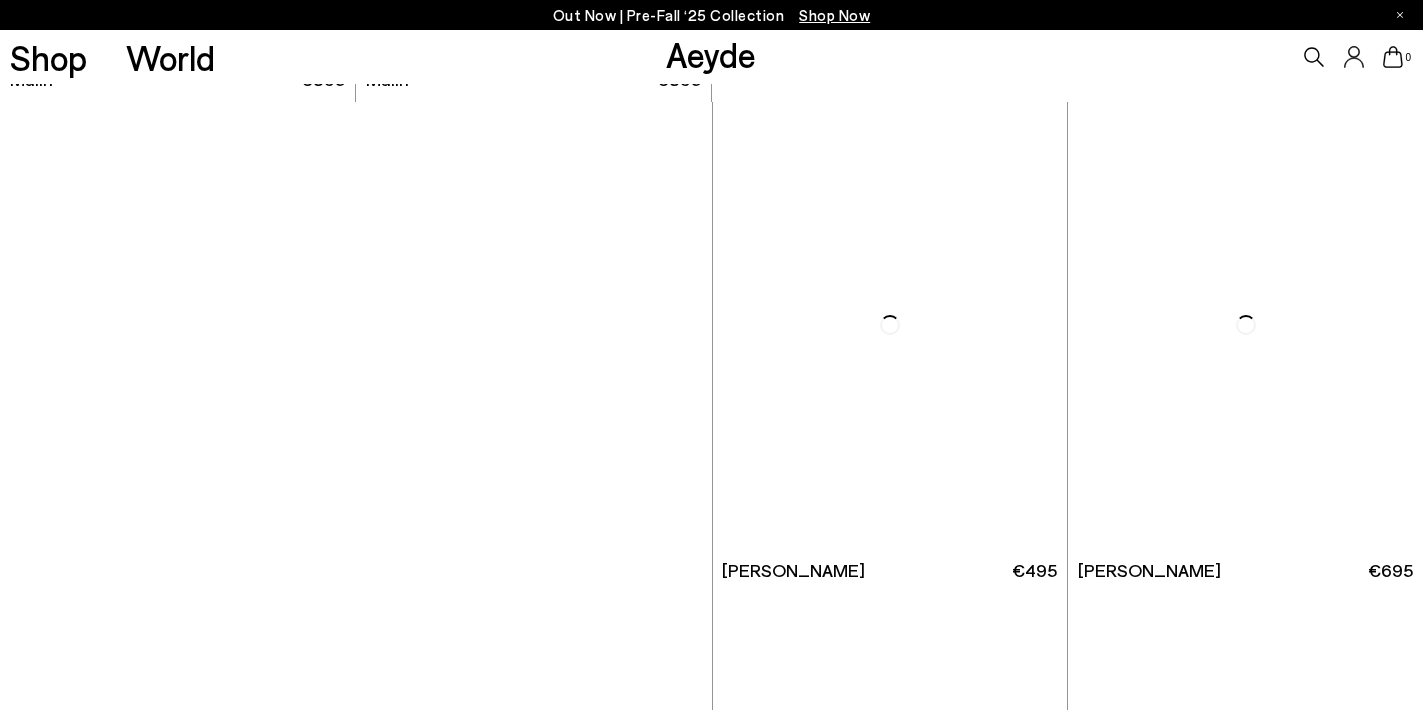 scroll, scrollTop: 5327, scrollLeft: 0, axis: vertical 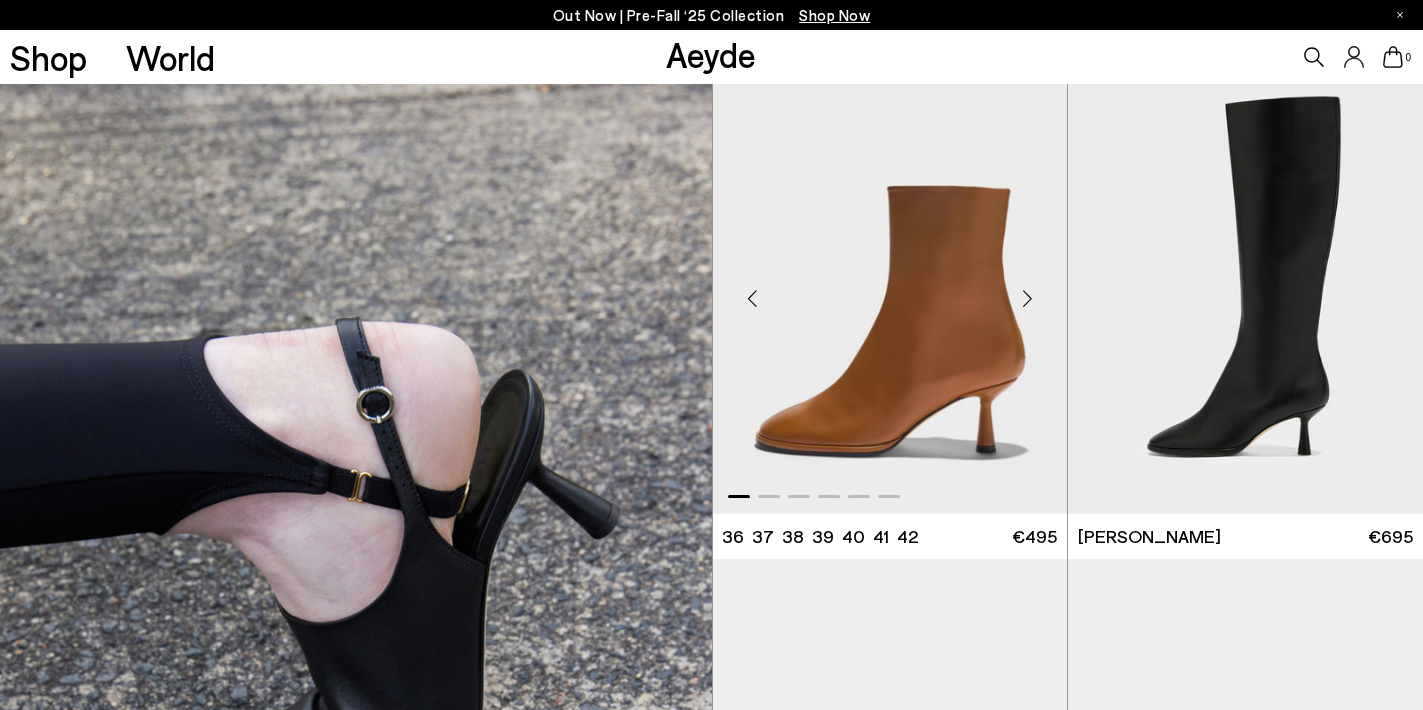 click at bounding box center (890, 291) 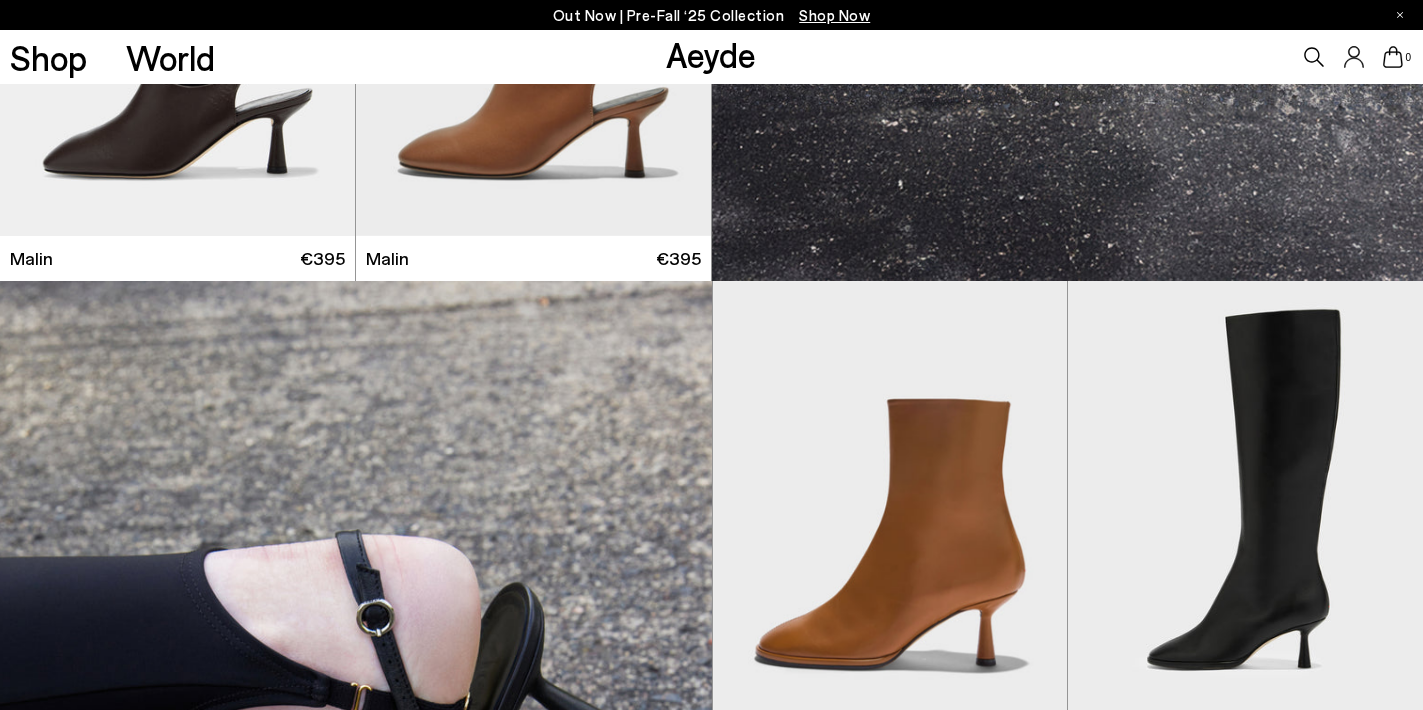 scroll, scrollTop: 5148, scrollLeft: 0, axis: vertical 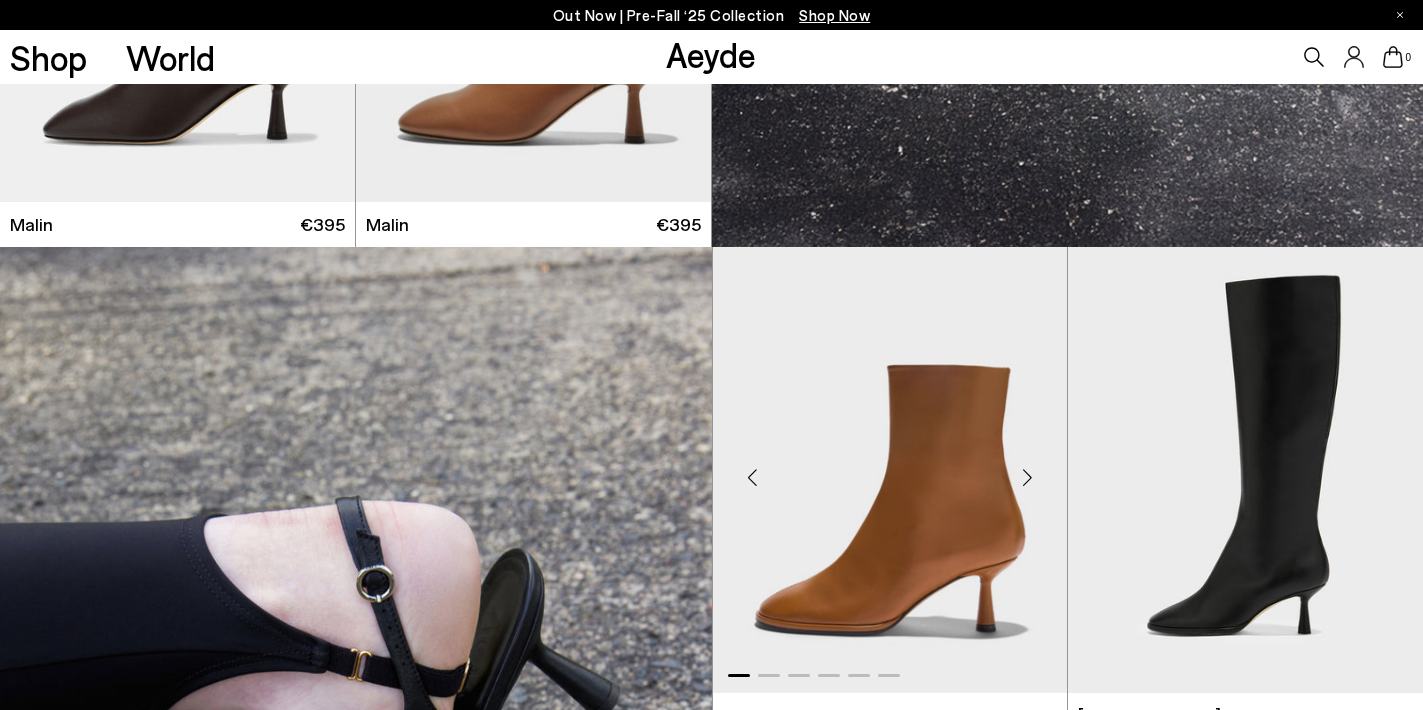 click at bounding box center [890, 470] 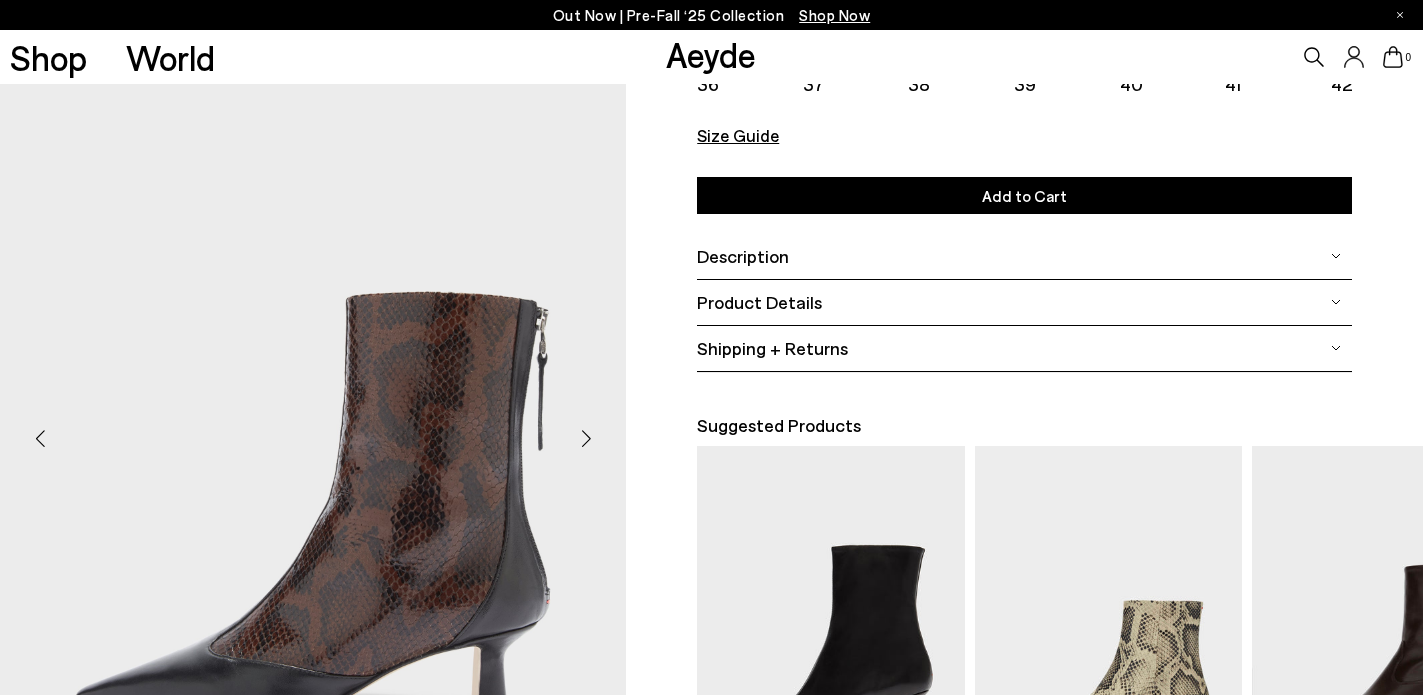 scroll, scrollTop: 337, scrollLeft: 0, axis: vertical 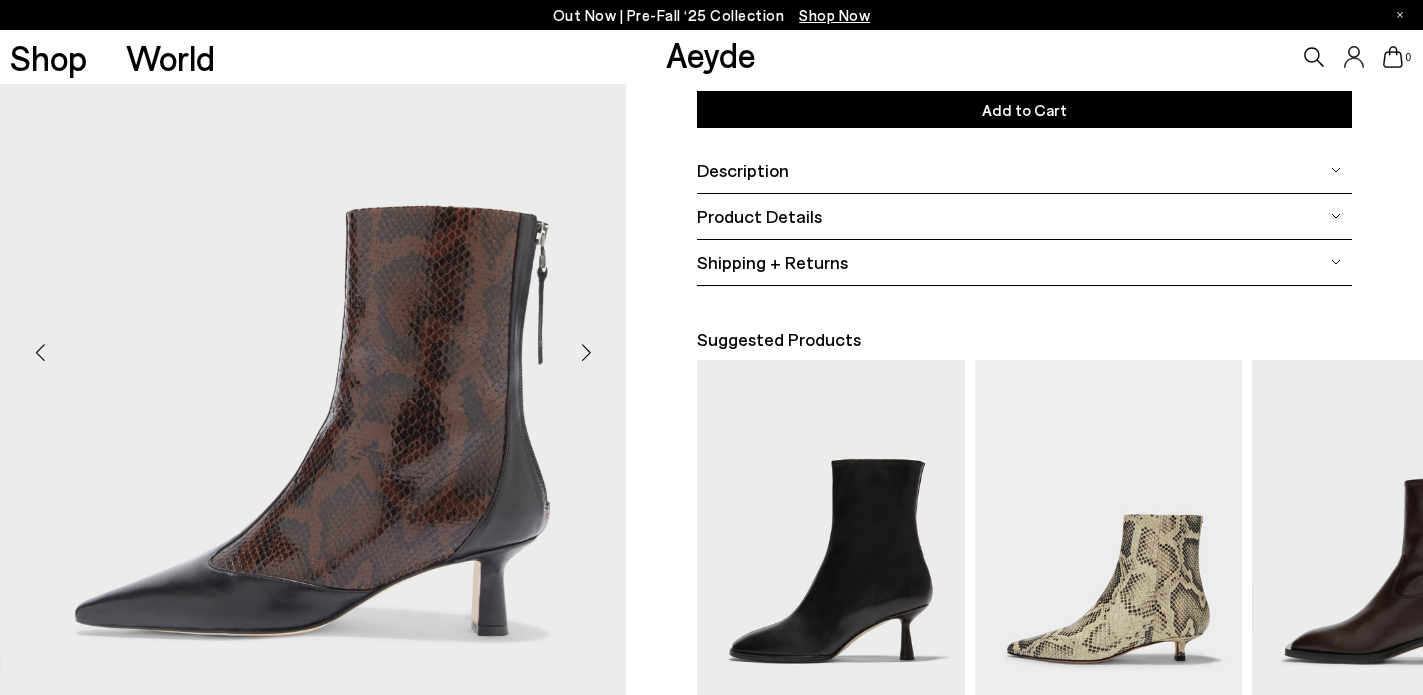 click at bounding box center [313, 344] 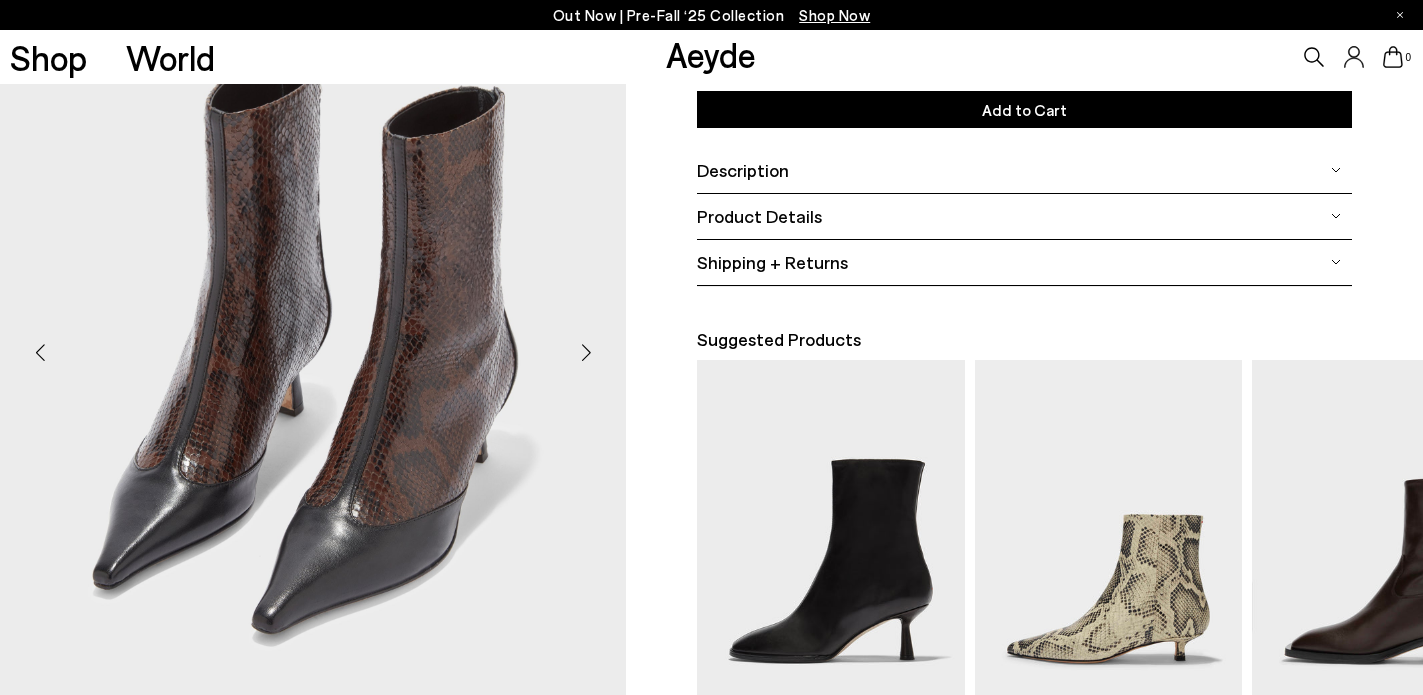 click at bounding box center (586, 352) 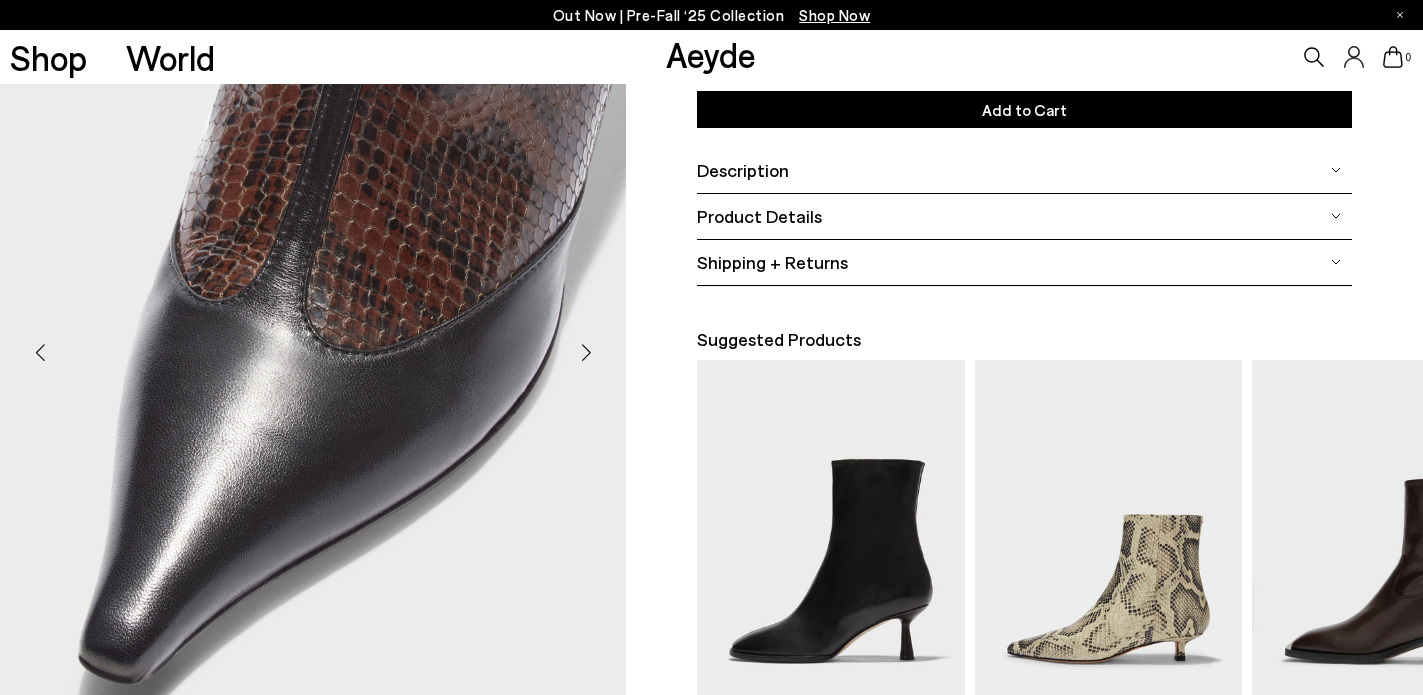 click at bounding box center [586, 352] 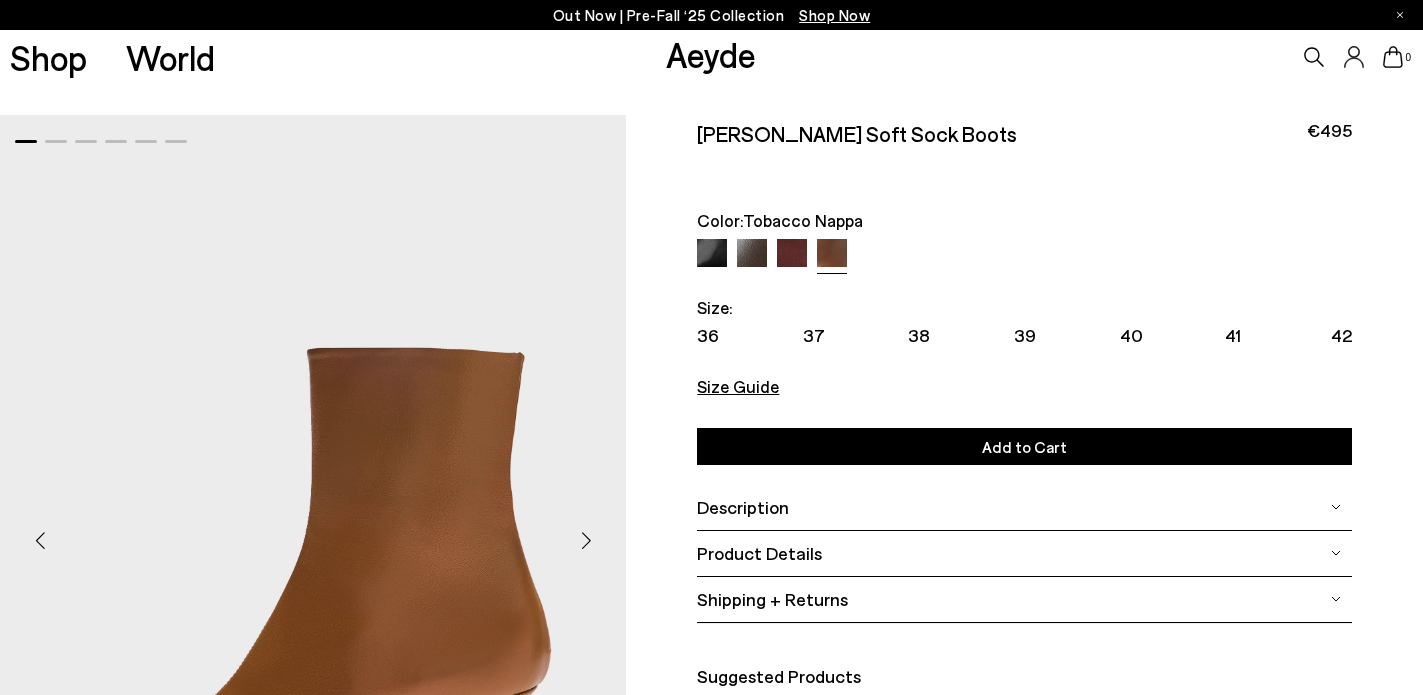 scroll, scrollTop: 0, scrollLeft: 0, axis: both 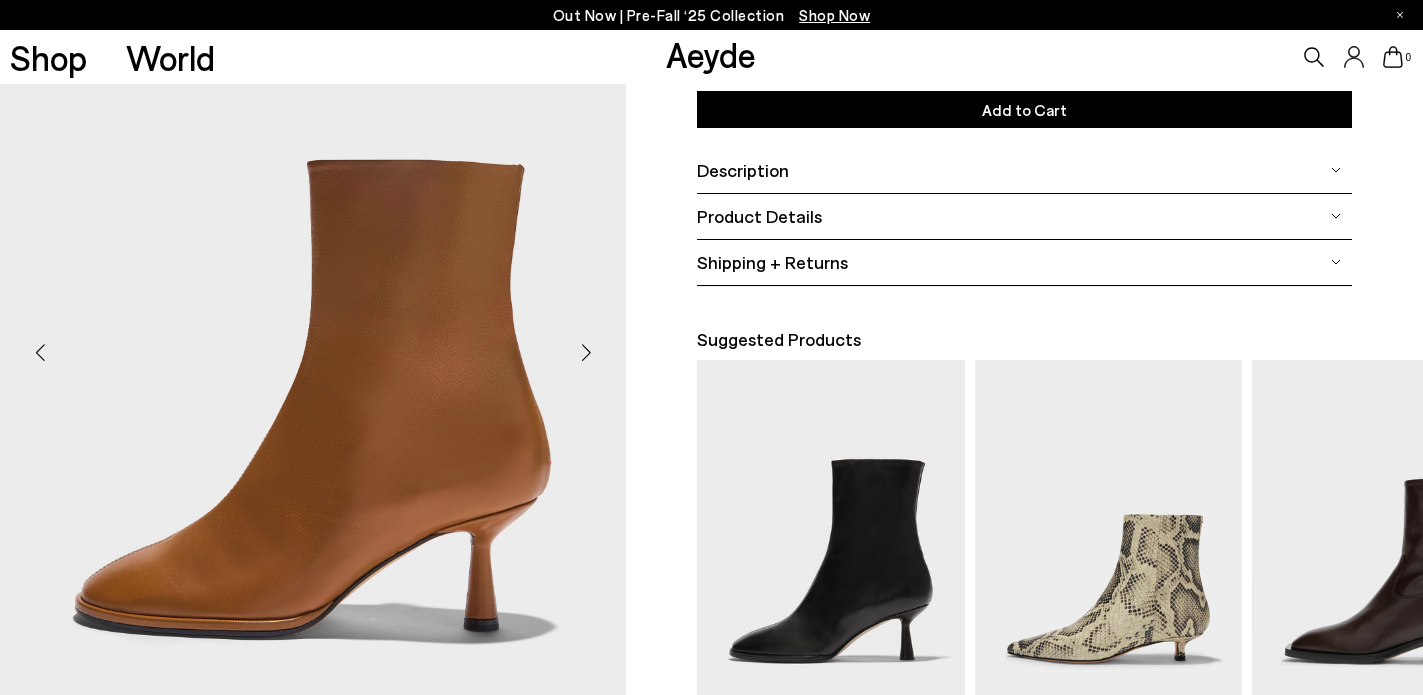 click on "Product Details" at bounding box center [759, 216] 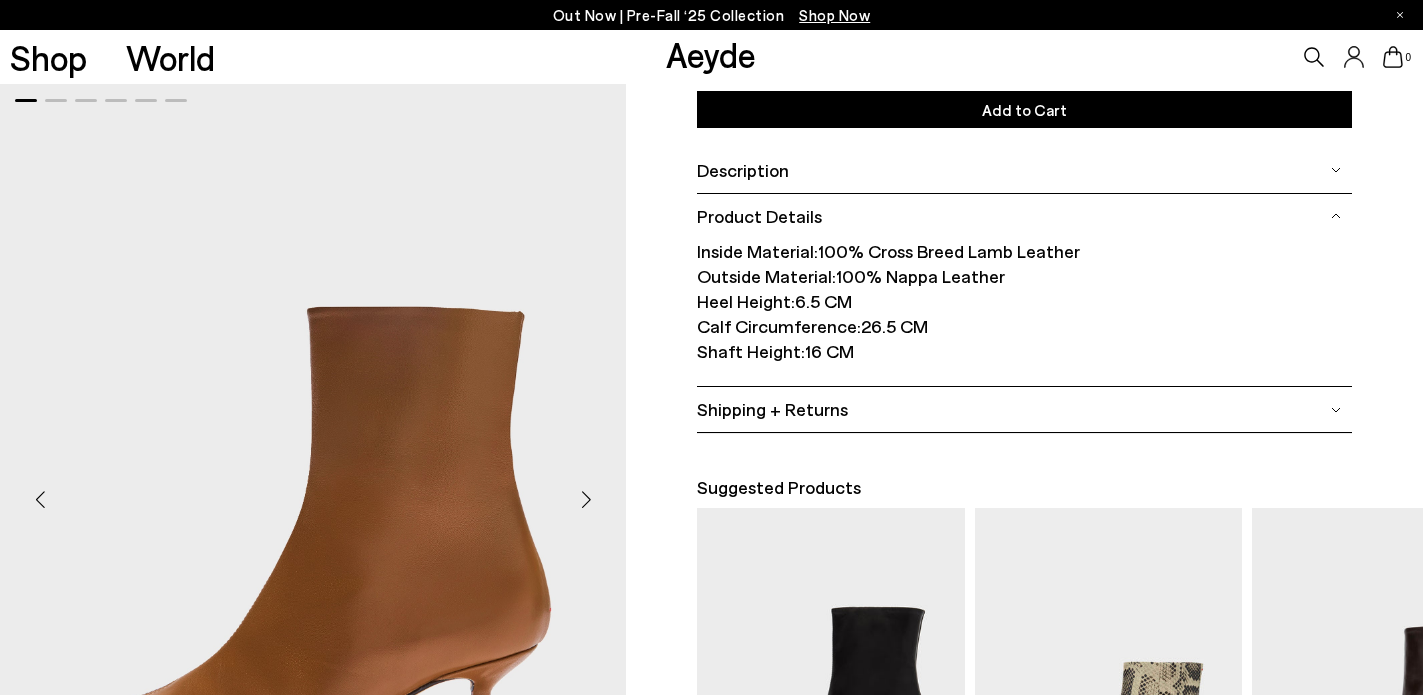 scroll, scrollTop: 670, scrollLeft: 0, axis: vertical 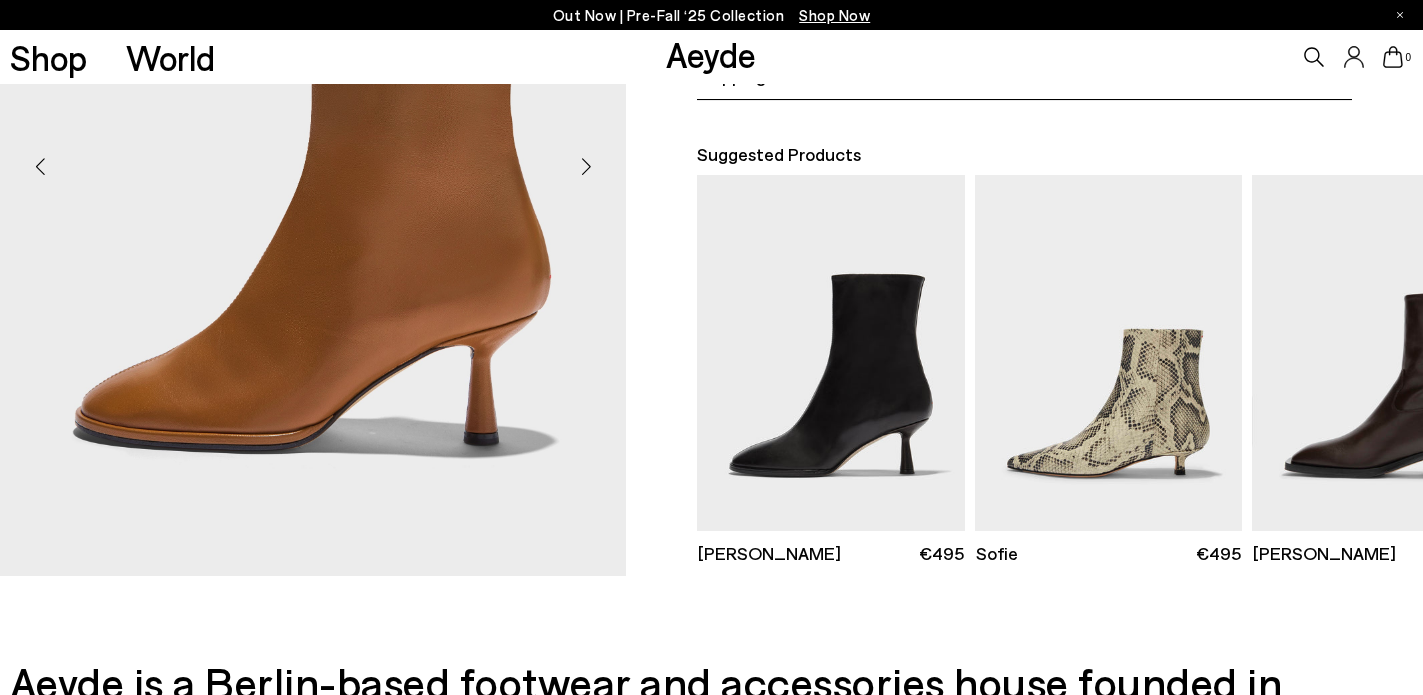 click at bounding box center [586, 167] 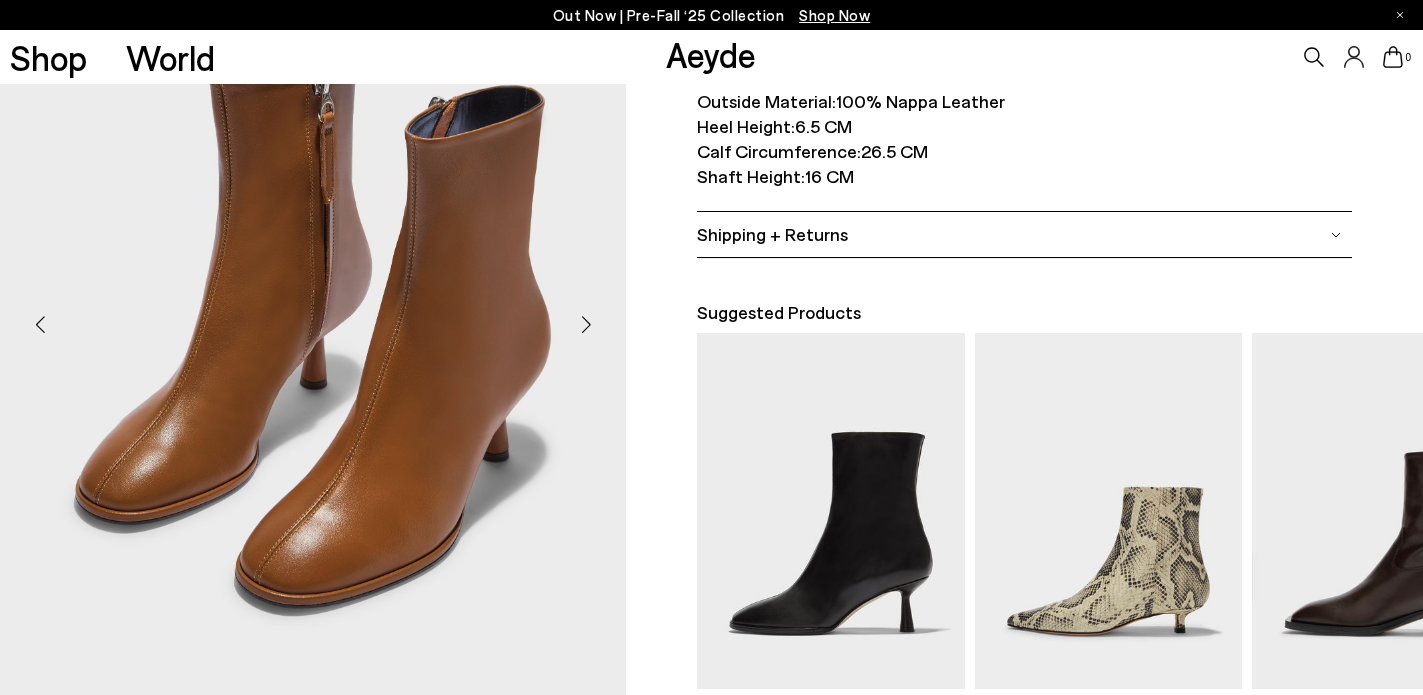 scroll, scrollTop: 510, scrollLeft: 0, axis: vertical 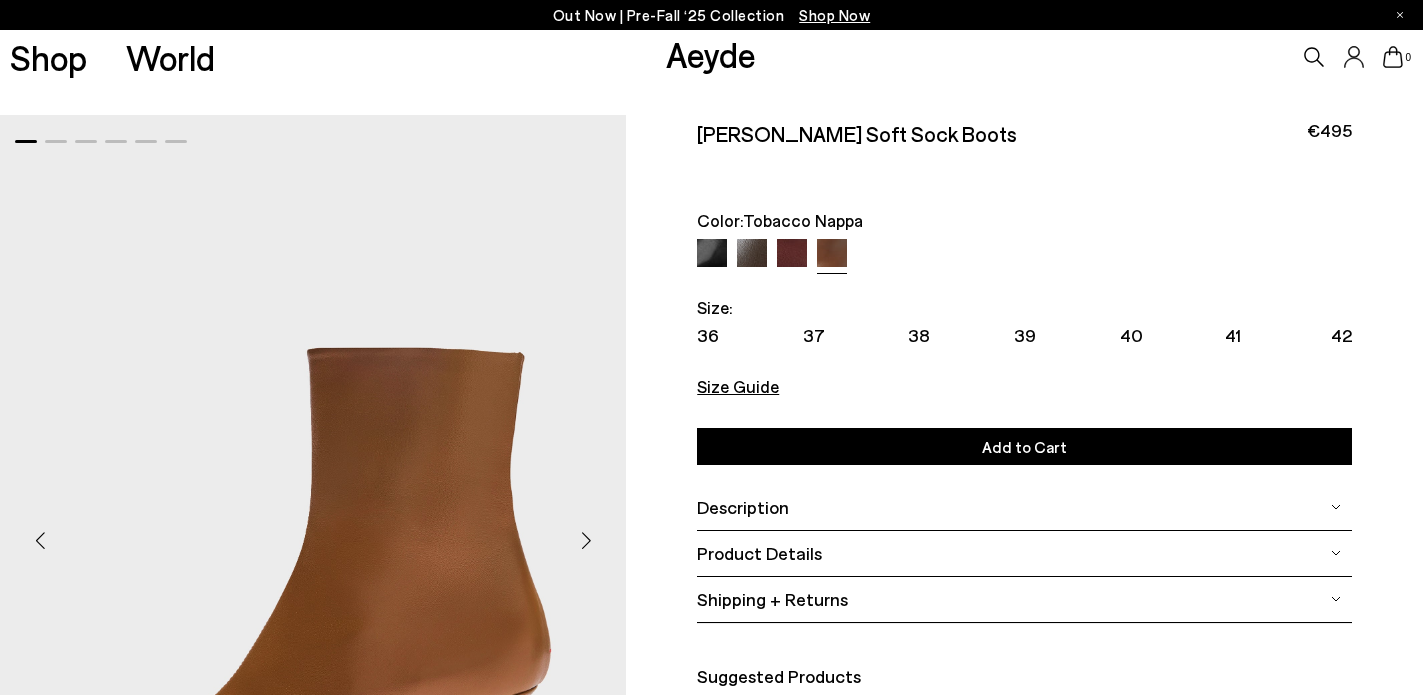 click at bounding box center (712, 254) 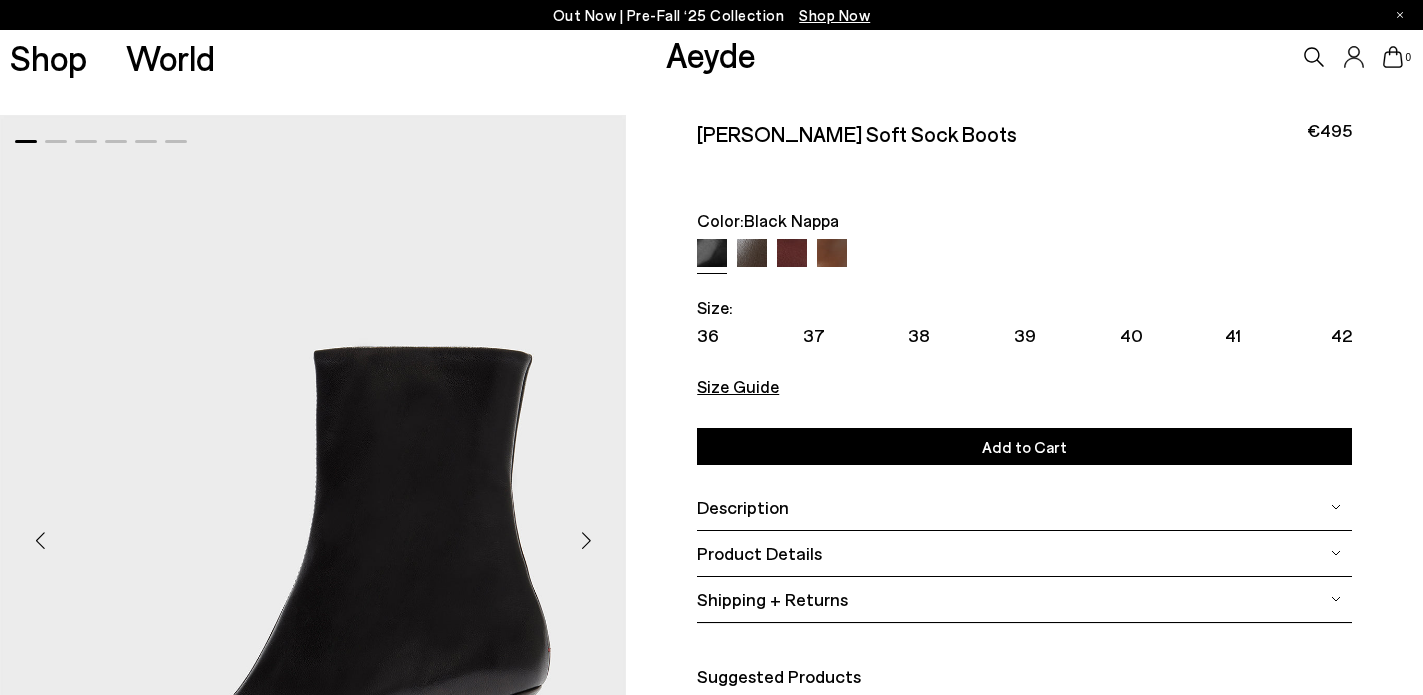 scroll, scrollTop: 0, scrollLeft: 0, axis: both 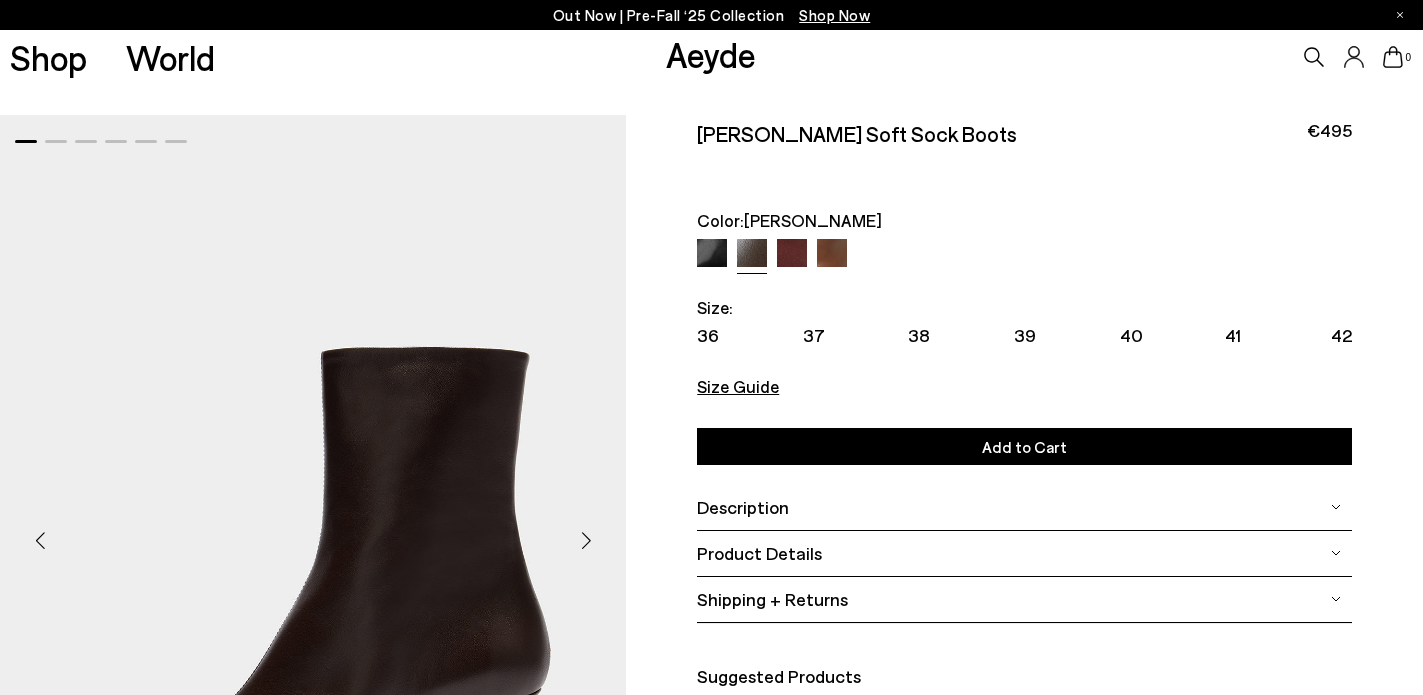 click at bounding box center [792, 254] 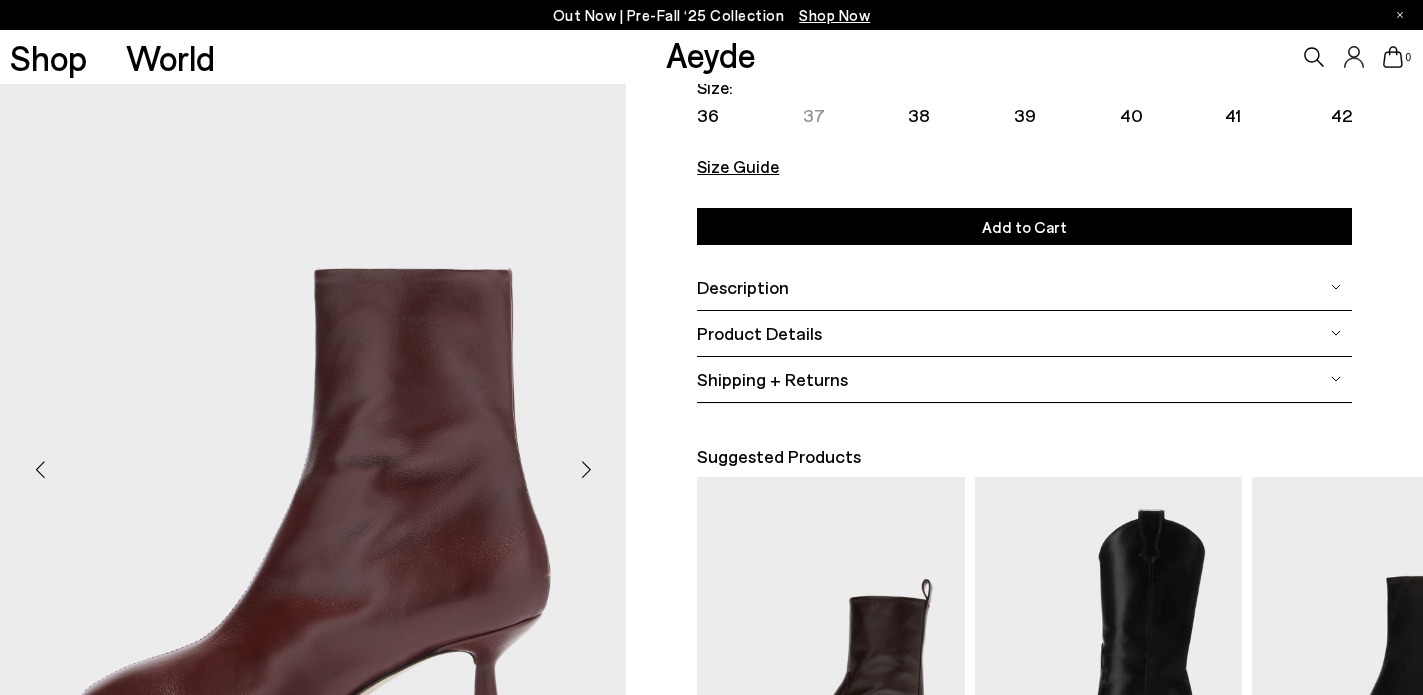 scroll, scrollTop: 237, scrollLeft: 0, axis: vertical 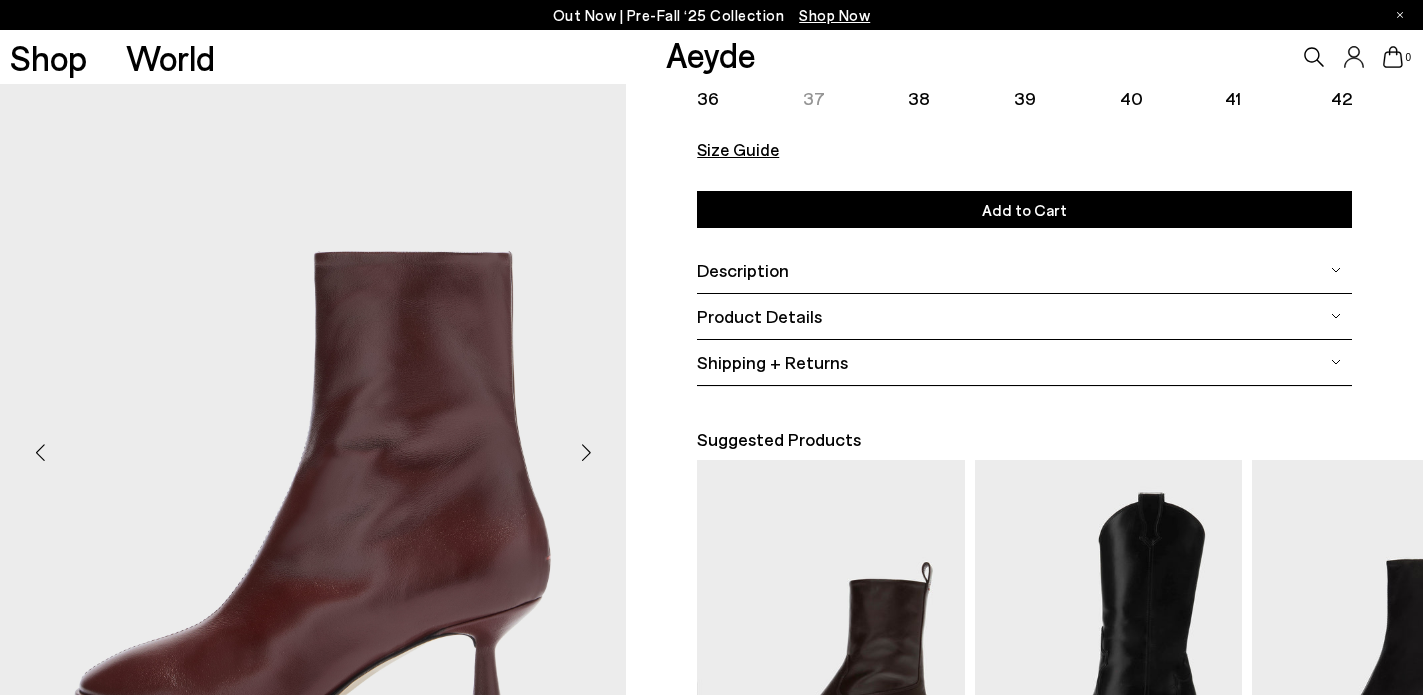 click at bounding box center [586, 452] 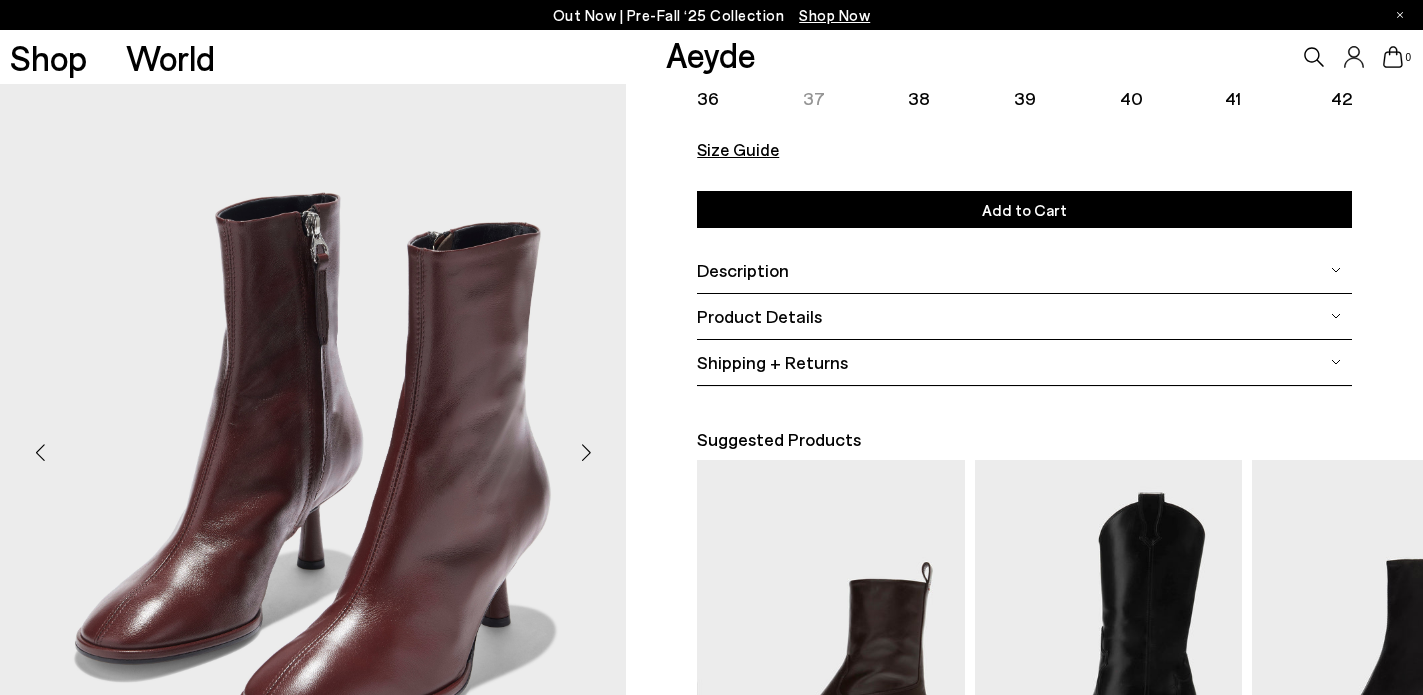 scroll, scrollTop: 460, scrollLeft: 0, axis: vertical 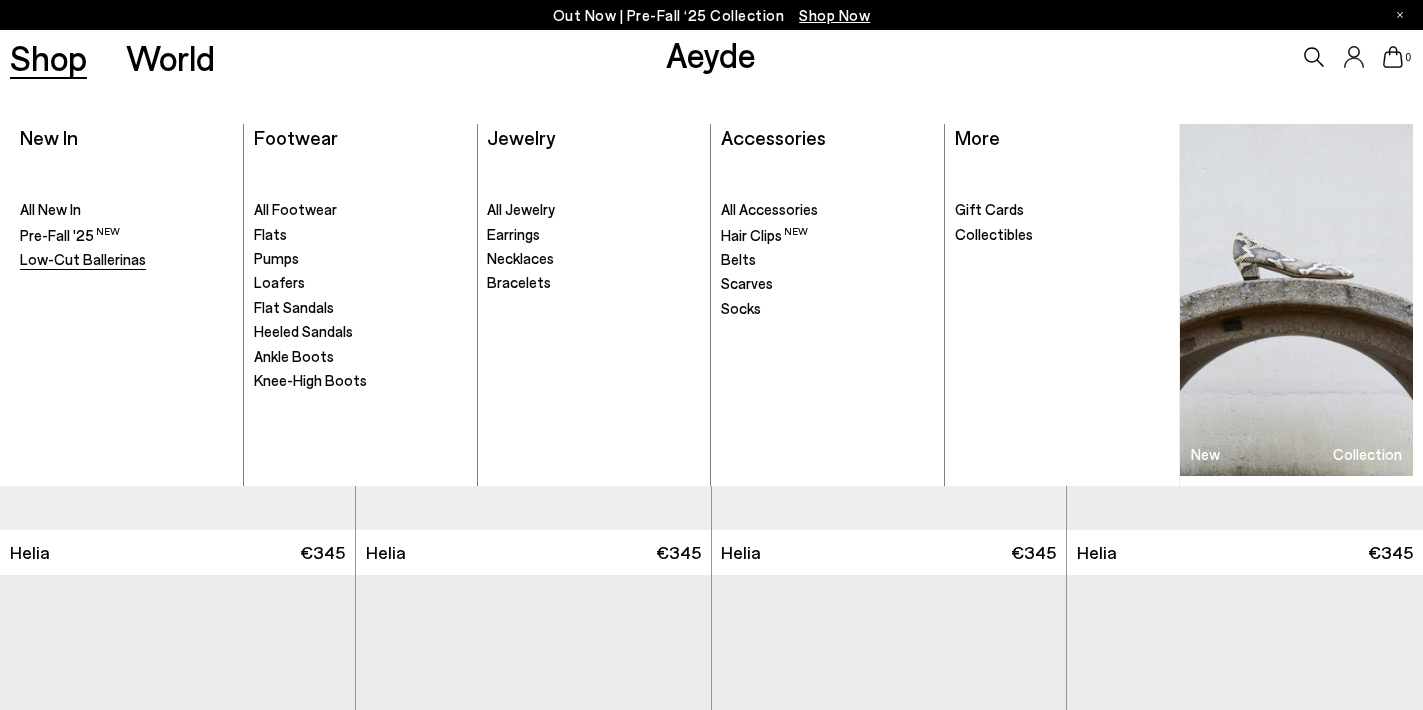 click on "Low-Cut Ballerinas" at bounding box center [83, 259] 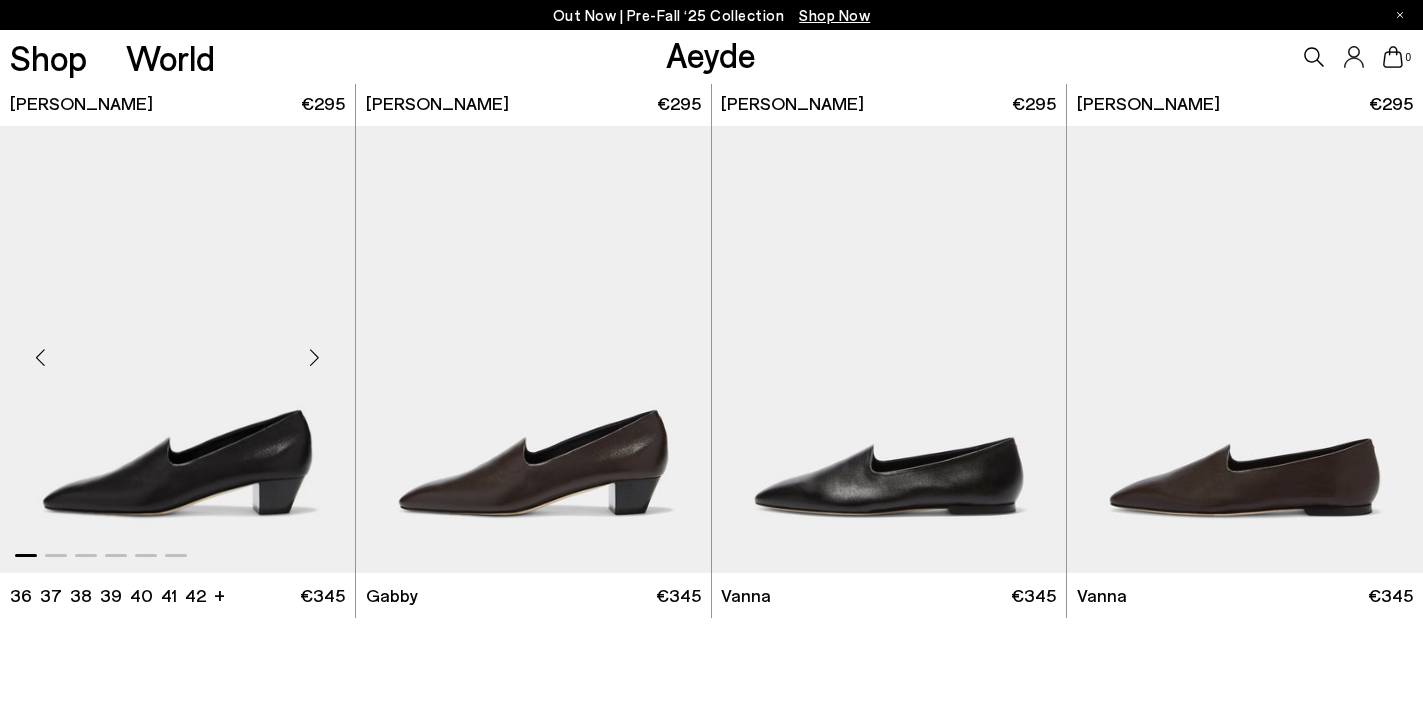 scroll, scrollTop: 2146, scrollLeft: 0, axis: vertical 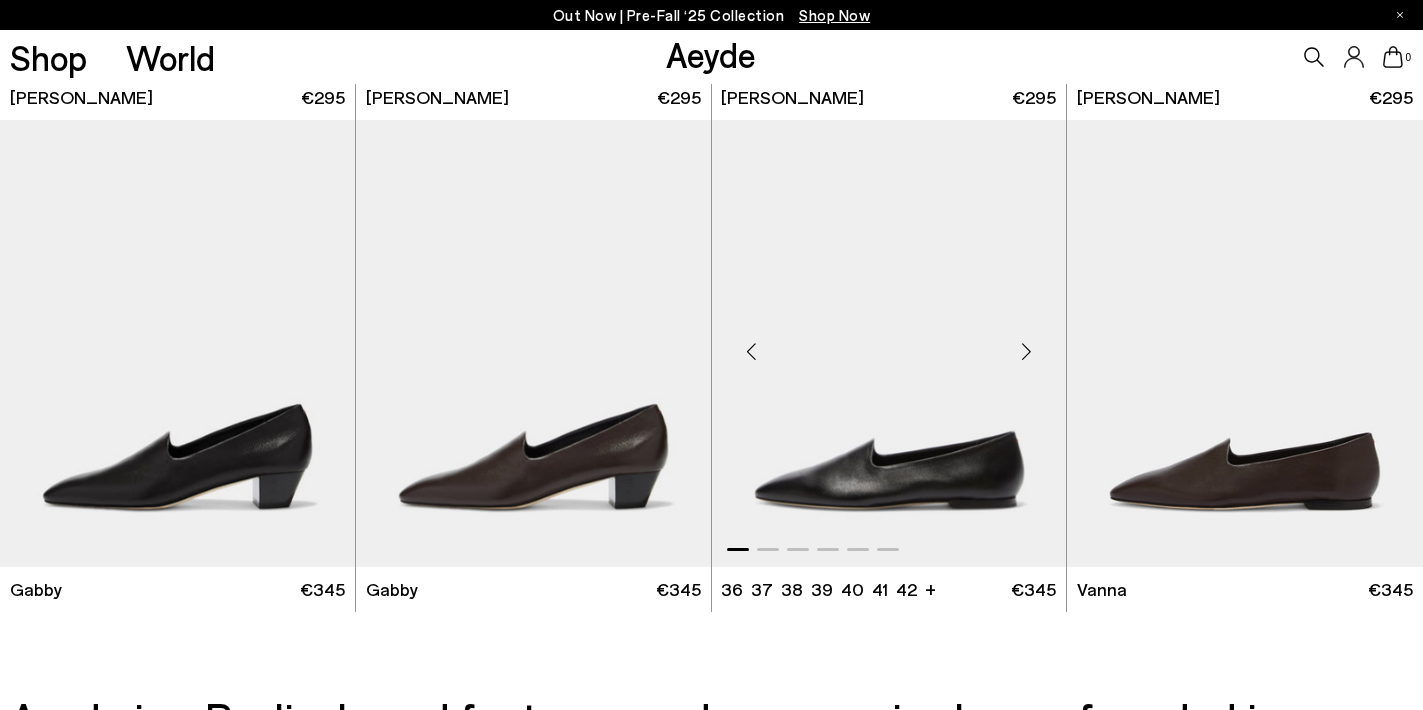 click at bounding box center (889, 343) 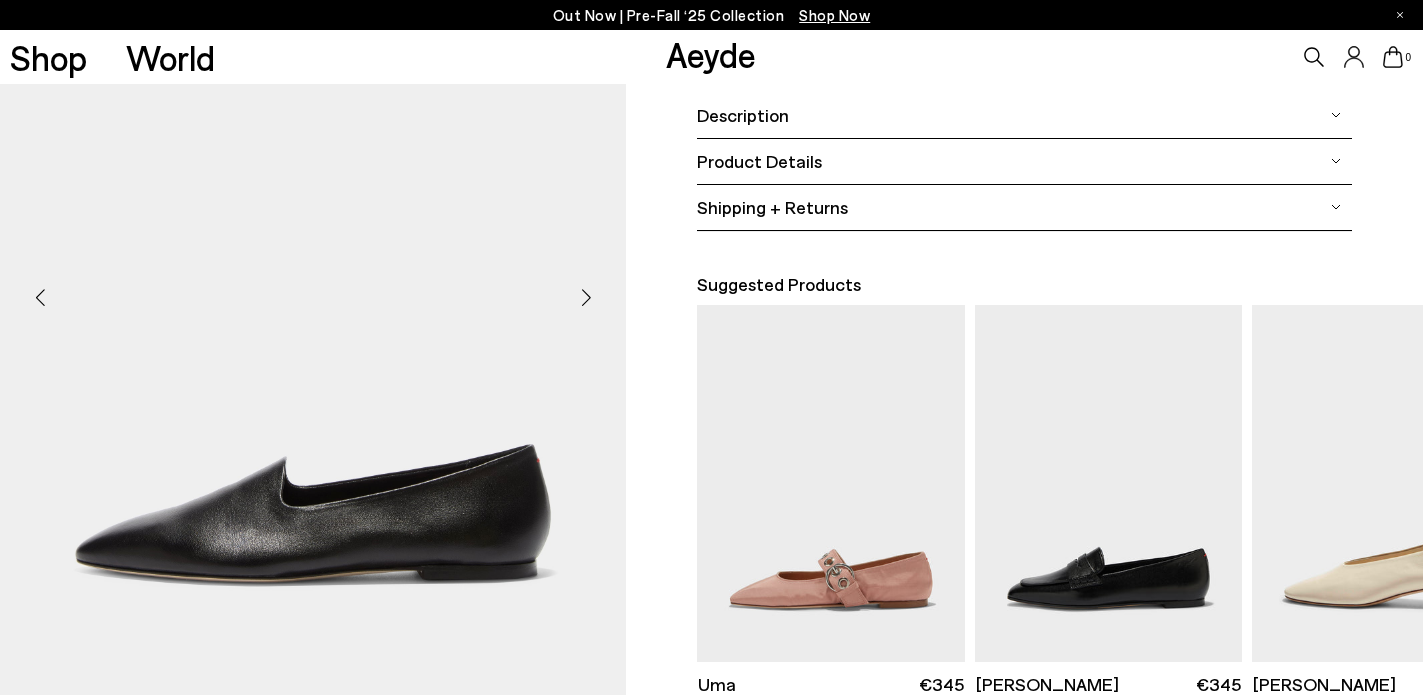 scroll, scrollTop: 395, scrollLeft: 2, axis: both 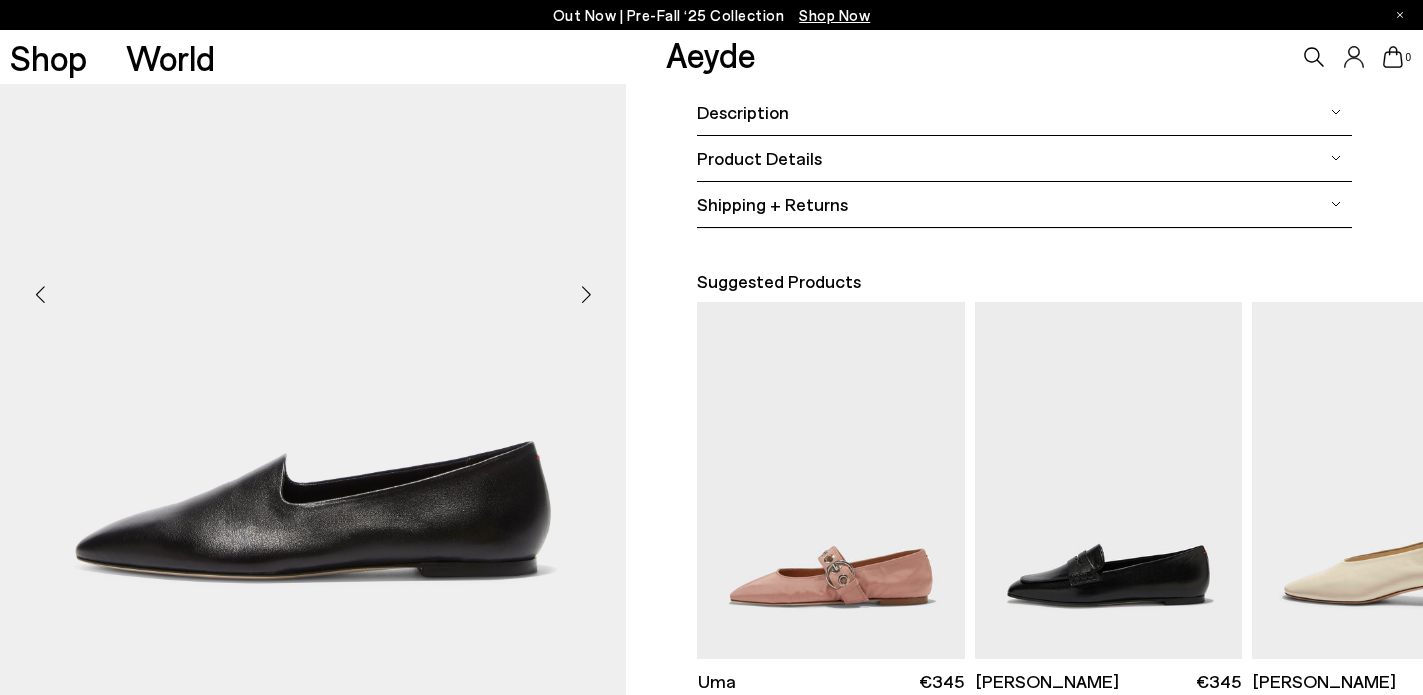 click at bounding box center (586, 294) 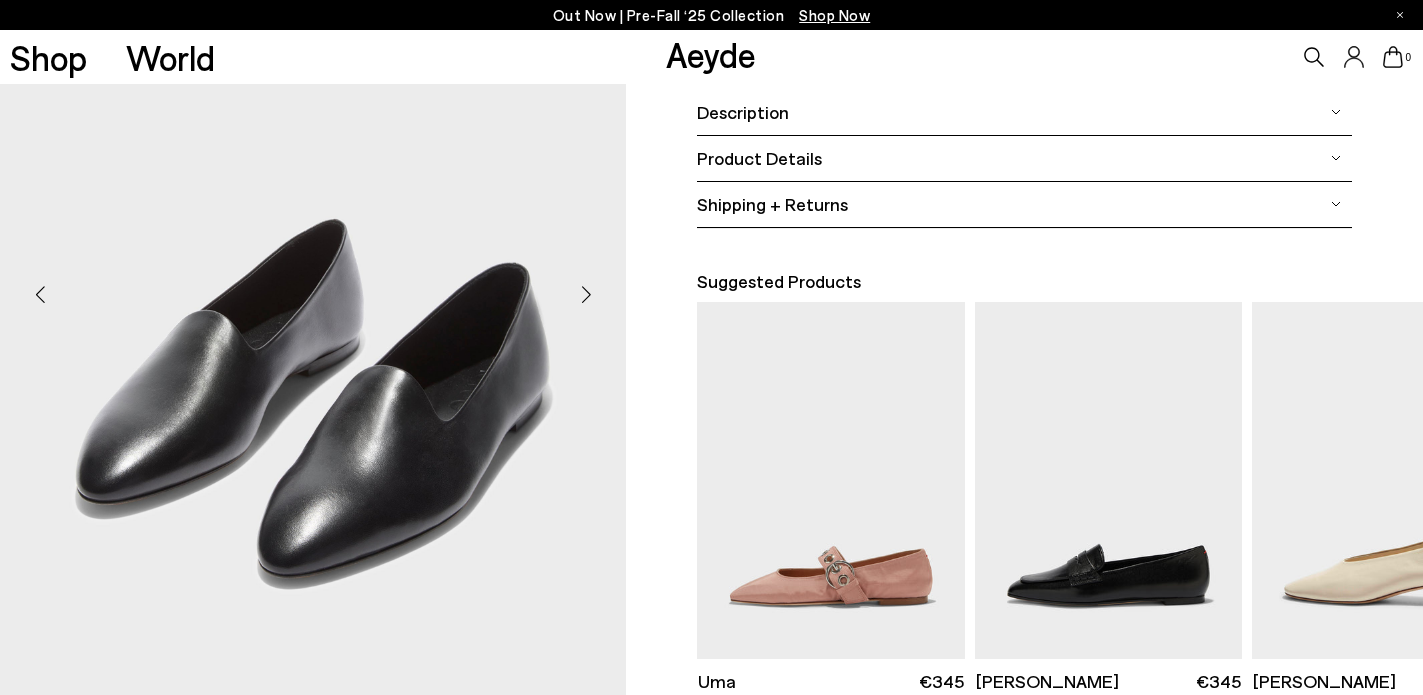 click at bounding box center [586, 294] 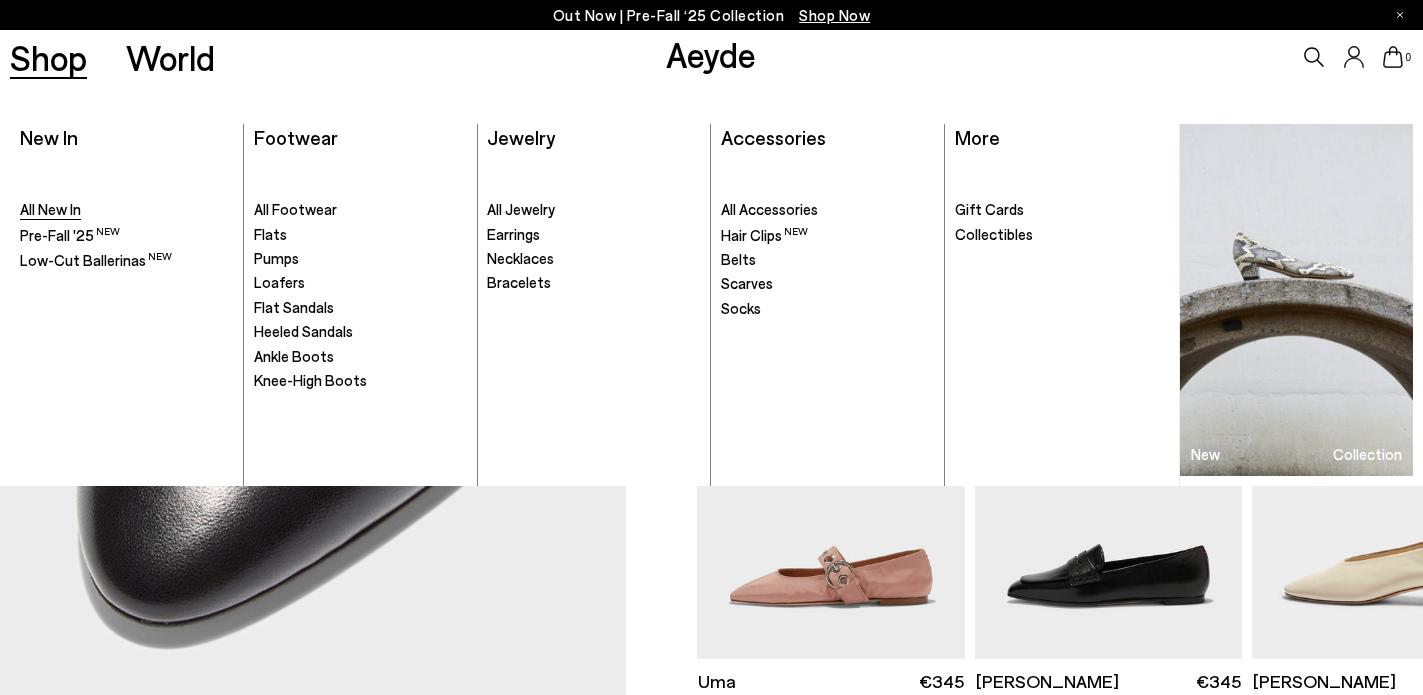 click on "All New In" at bounding box center (50, 209) 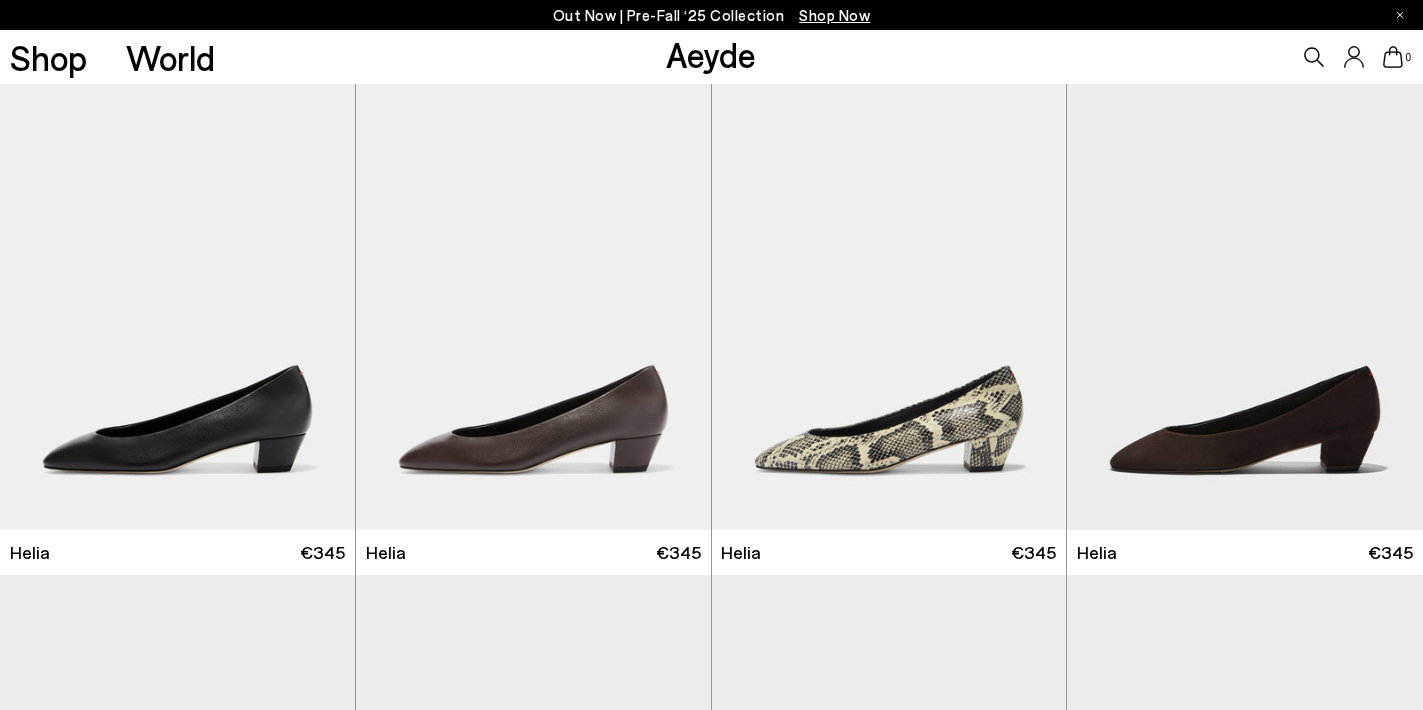 scroll, scrollTop: 0, scrollLeft: 0, axis: both 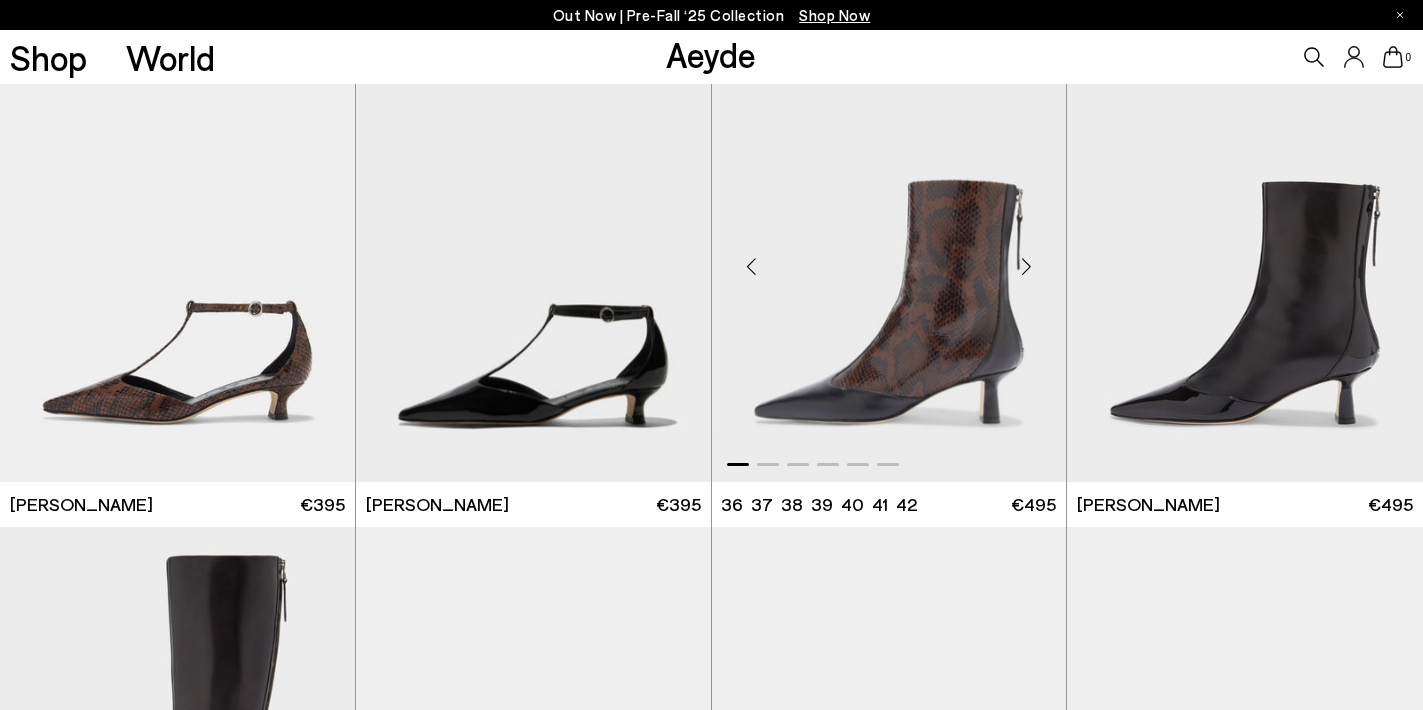 click at bounding box center [889, 259] 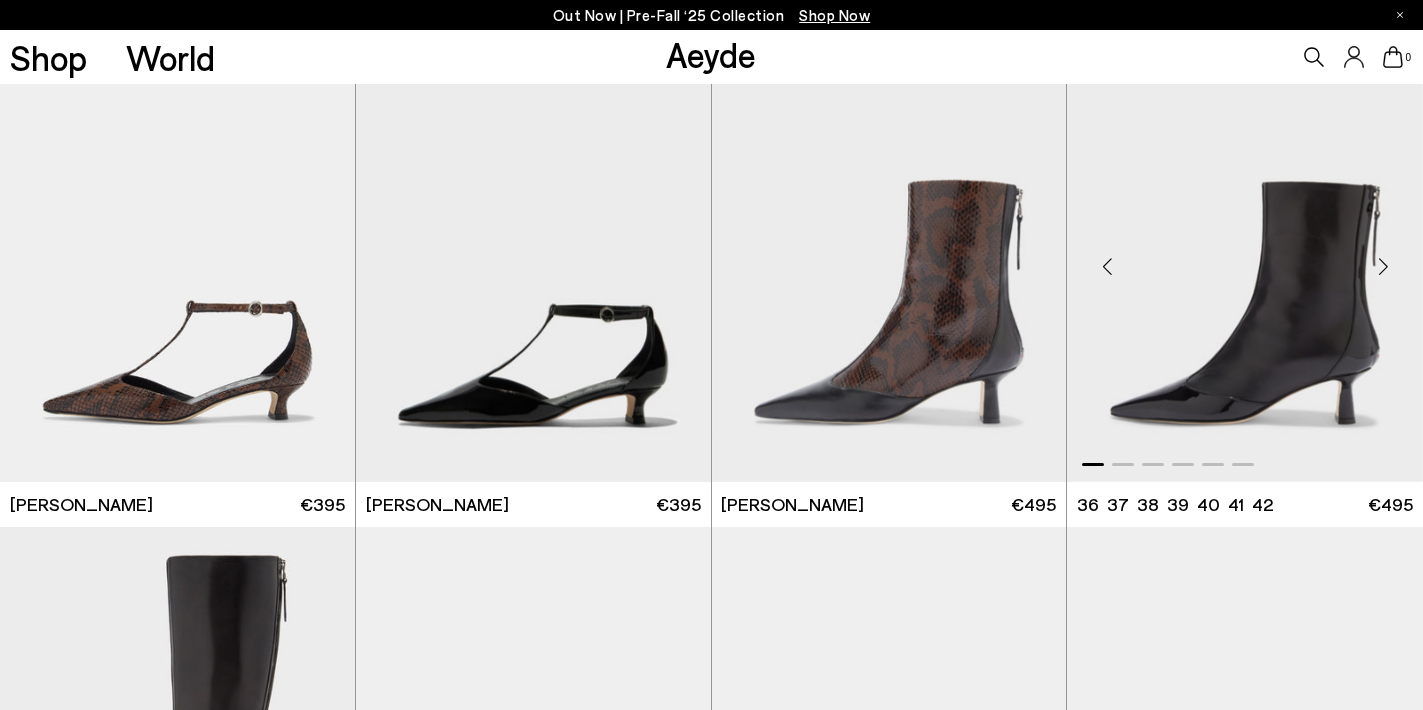 click at bounding box center [1245, 259] 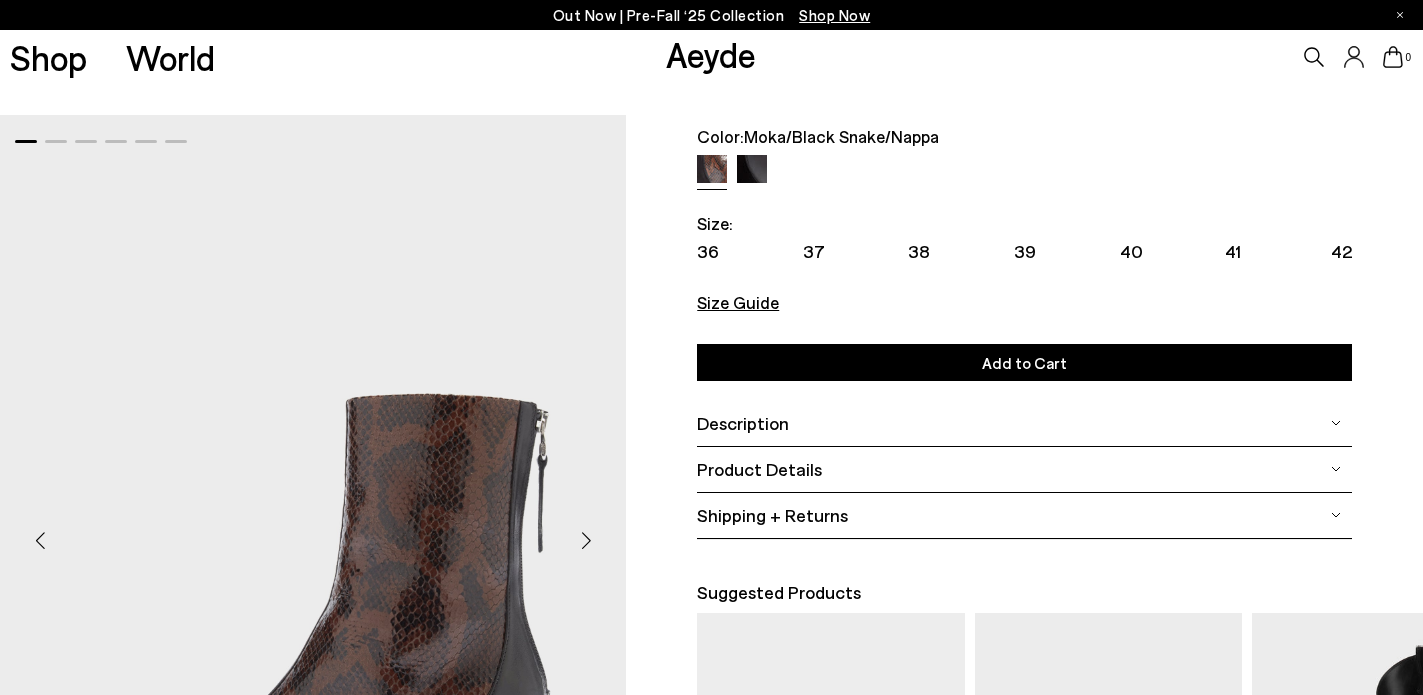 scroll, scrollTop: 183, scrollLeft: 0, axis: vertical 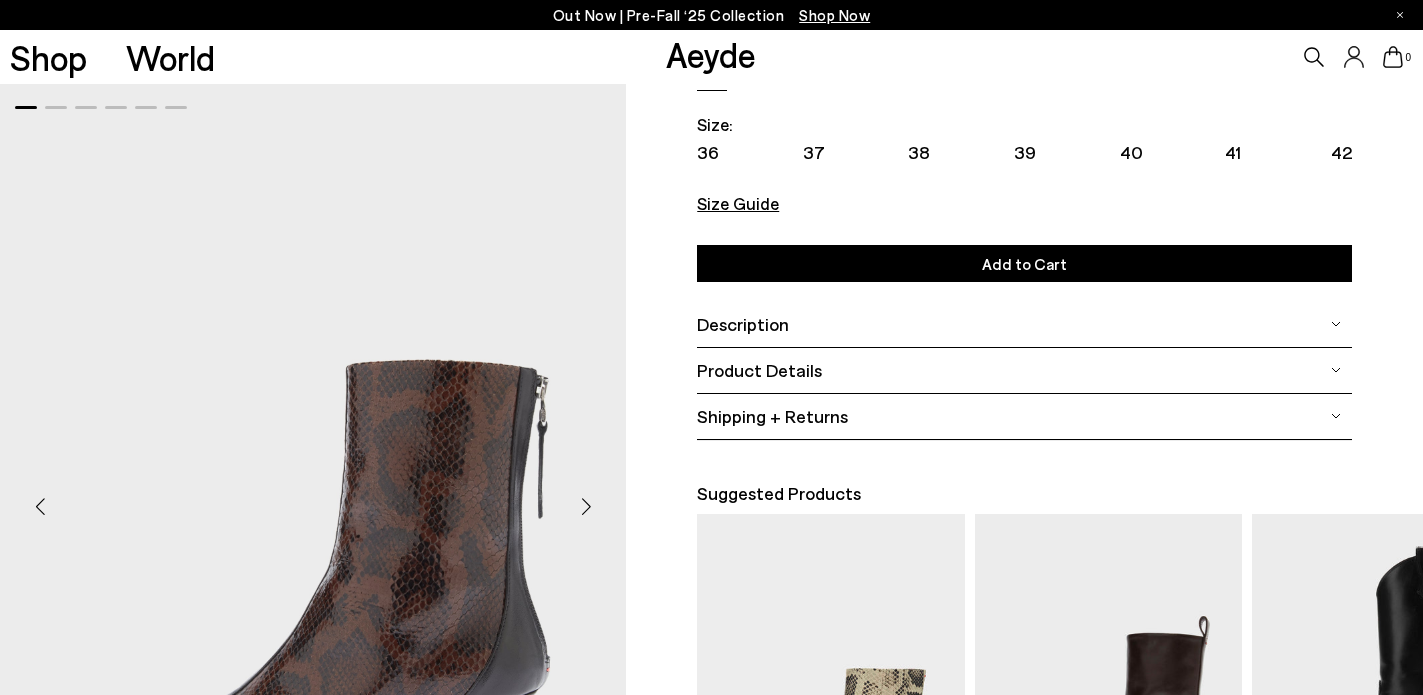 click on "Product Details" at bounding box center [759, 370] 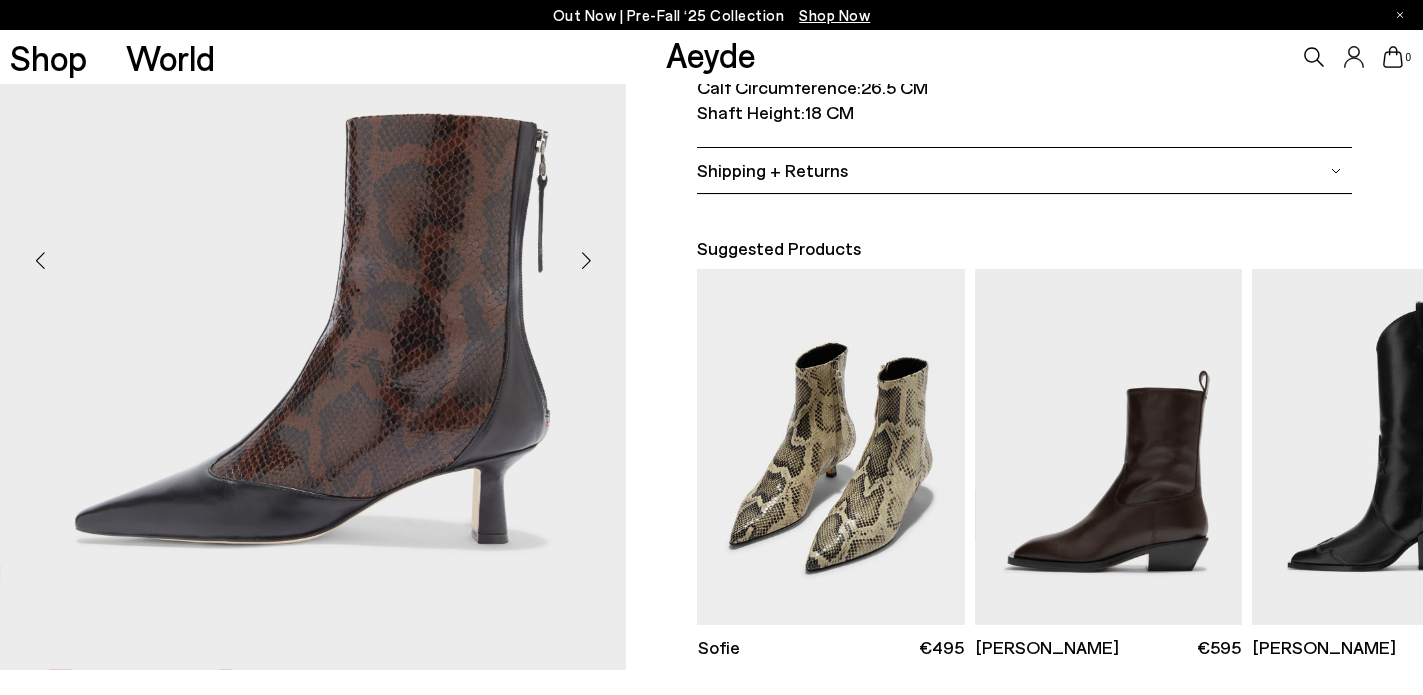 scroll, scrollTop: 370, scrollLeft: 0, axis: vertical 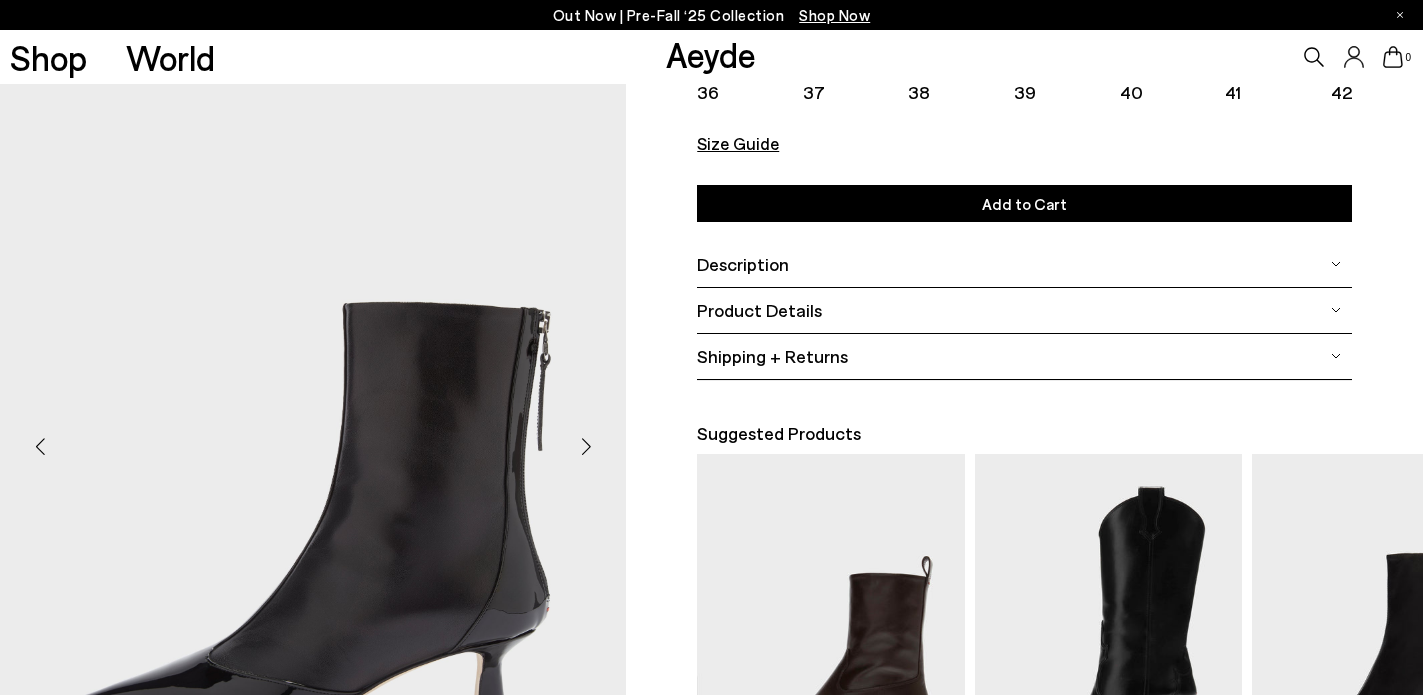 click at bounding box center [586, 446] 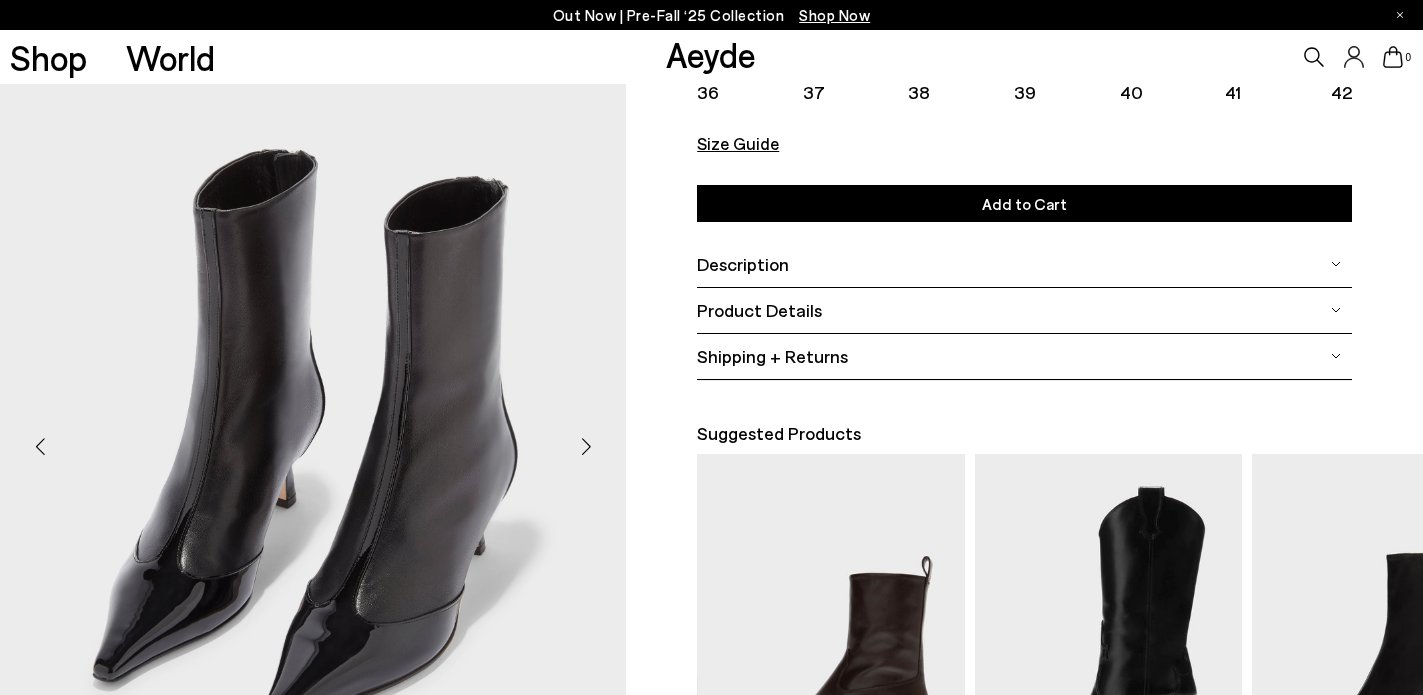 scroll, scrollTop: 393, scrollLeft: 0, axis: vertical 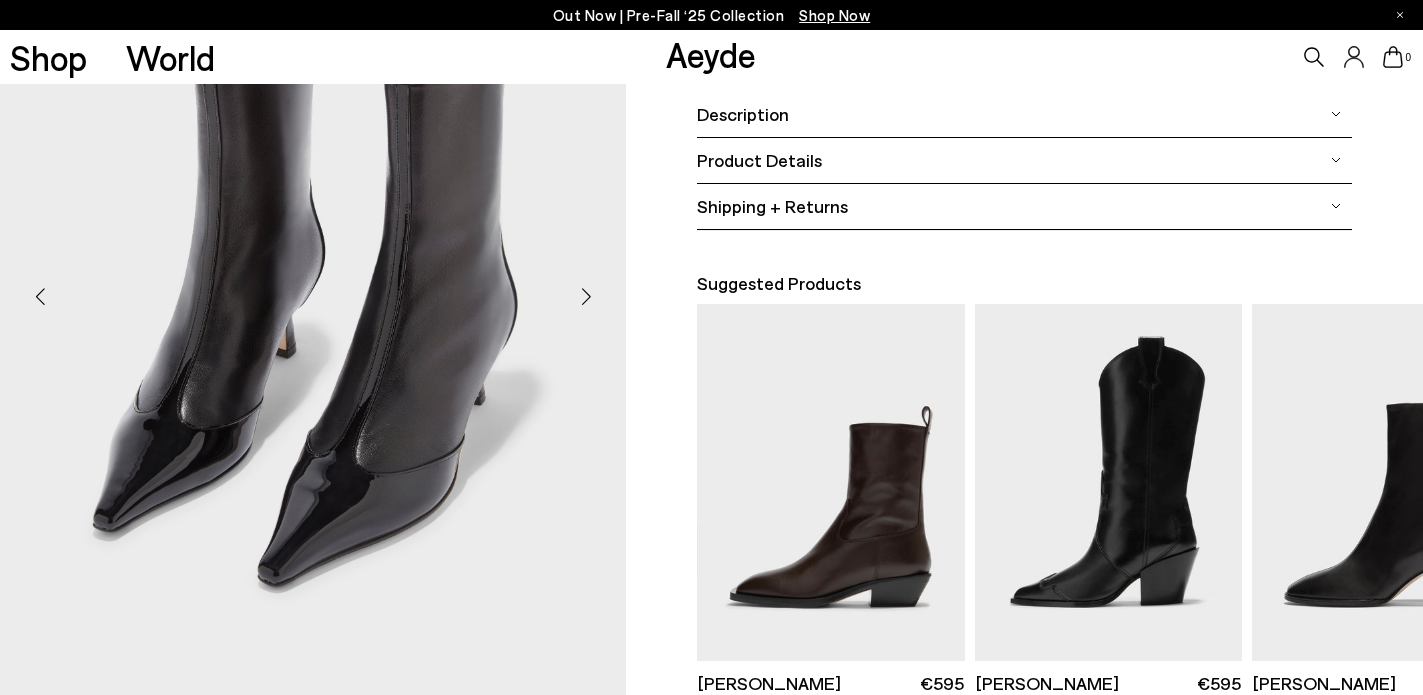 click at bounding box center (586, 296) 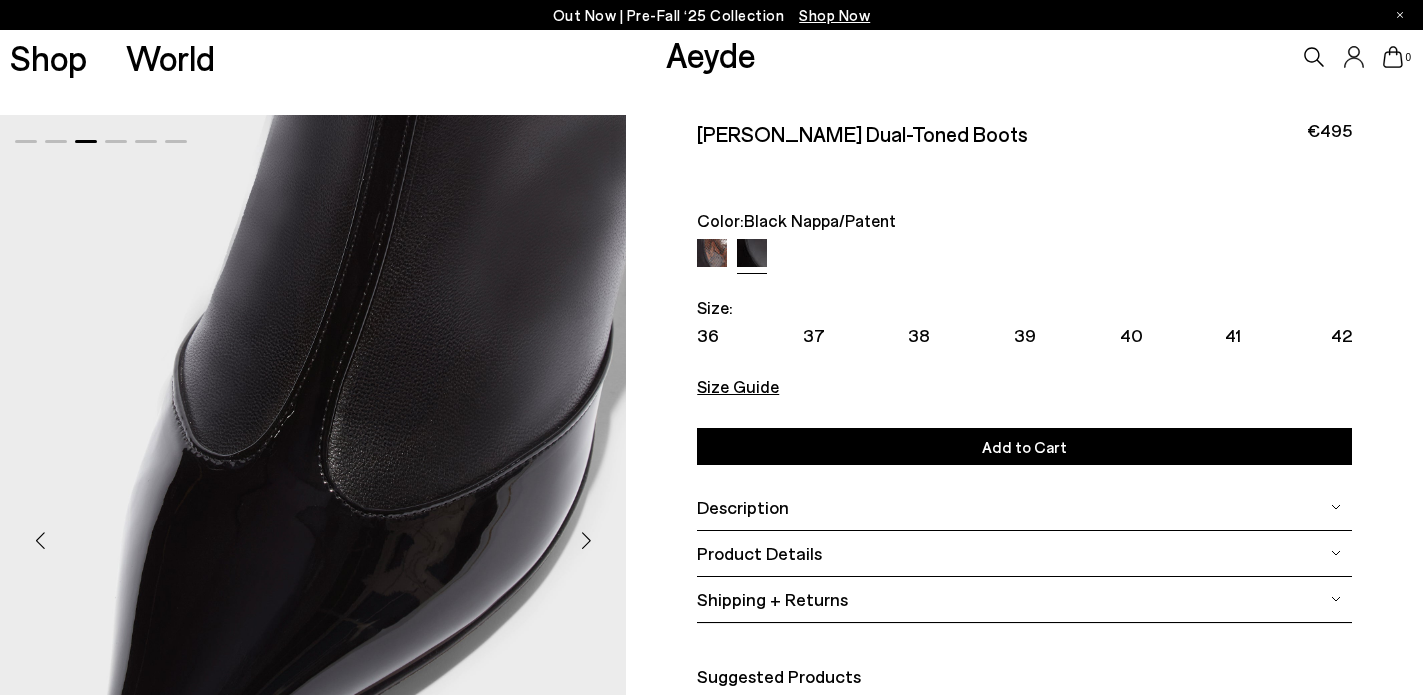 scroll, scrollTop: 0, scrollLeft: 0, axis: both 